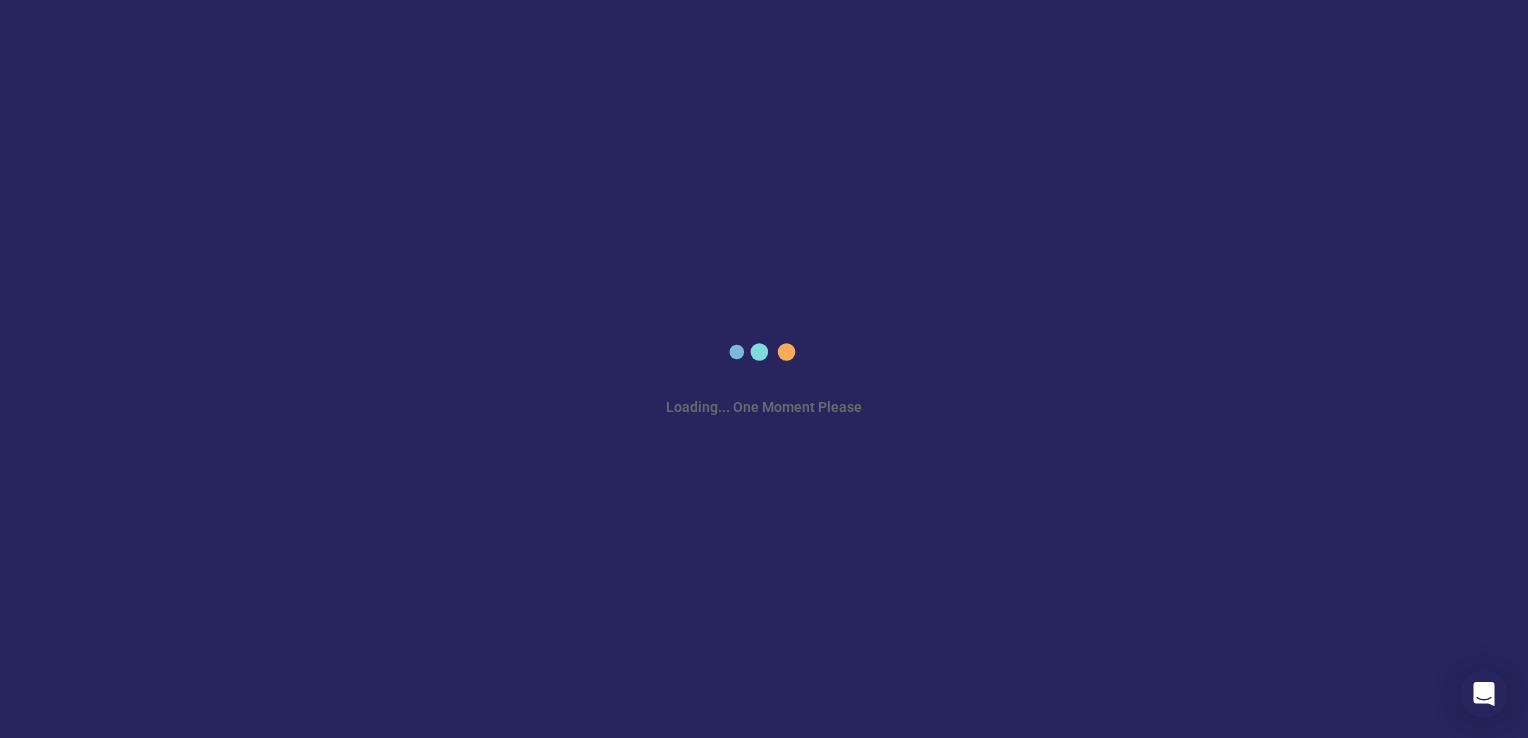 scroll, scrollTop: 0, scrollLeft: 0, axis: both 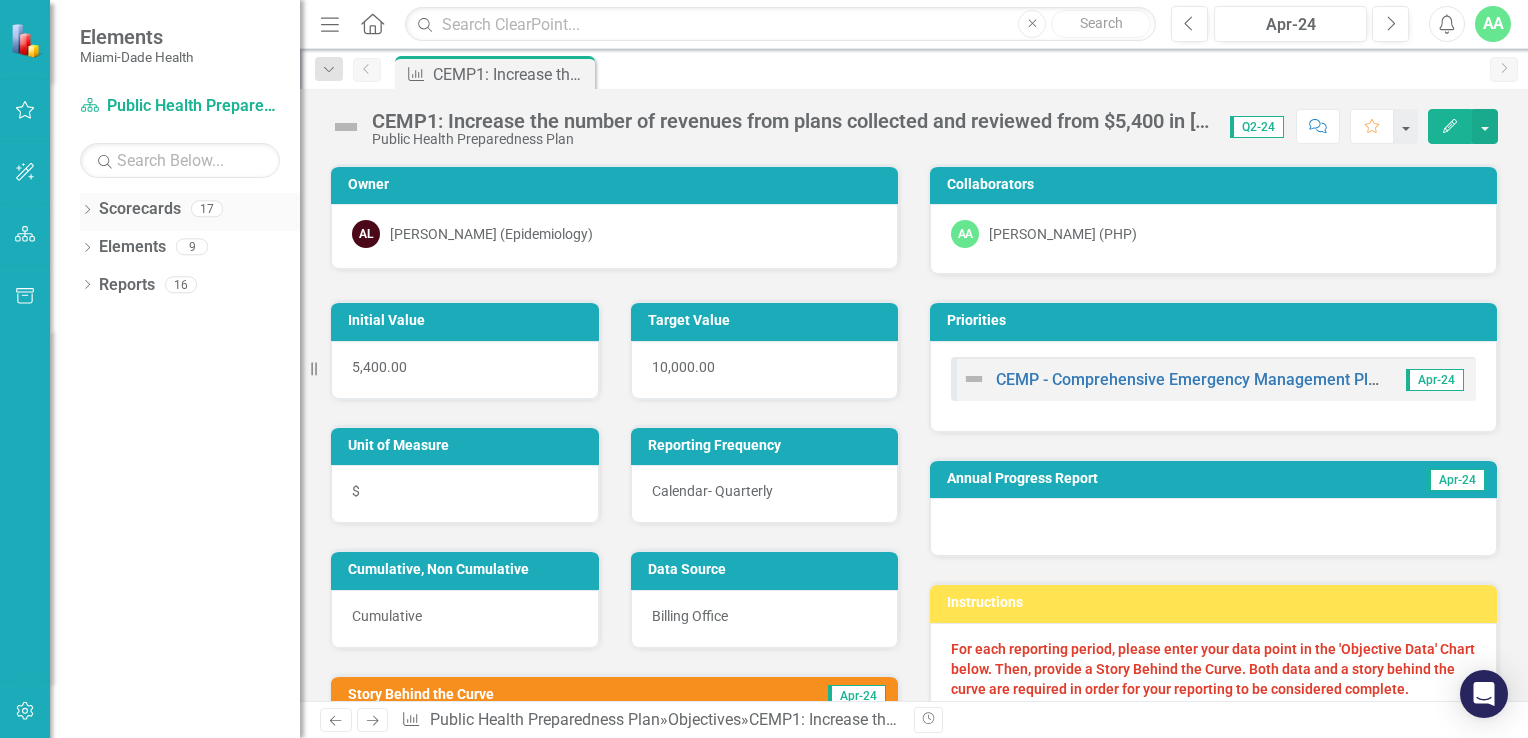 click on "Dropdown" 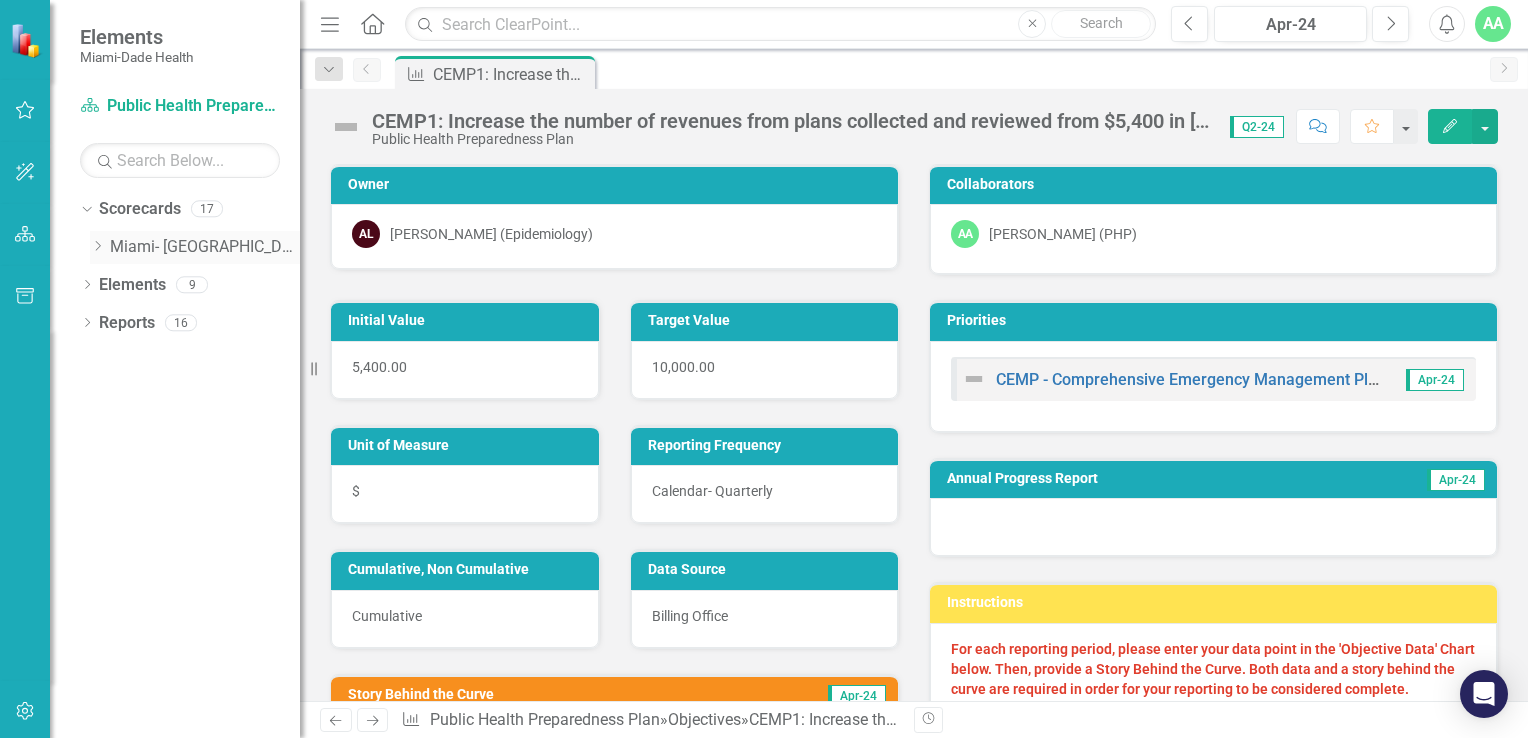 click 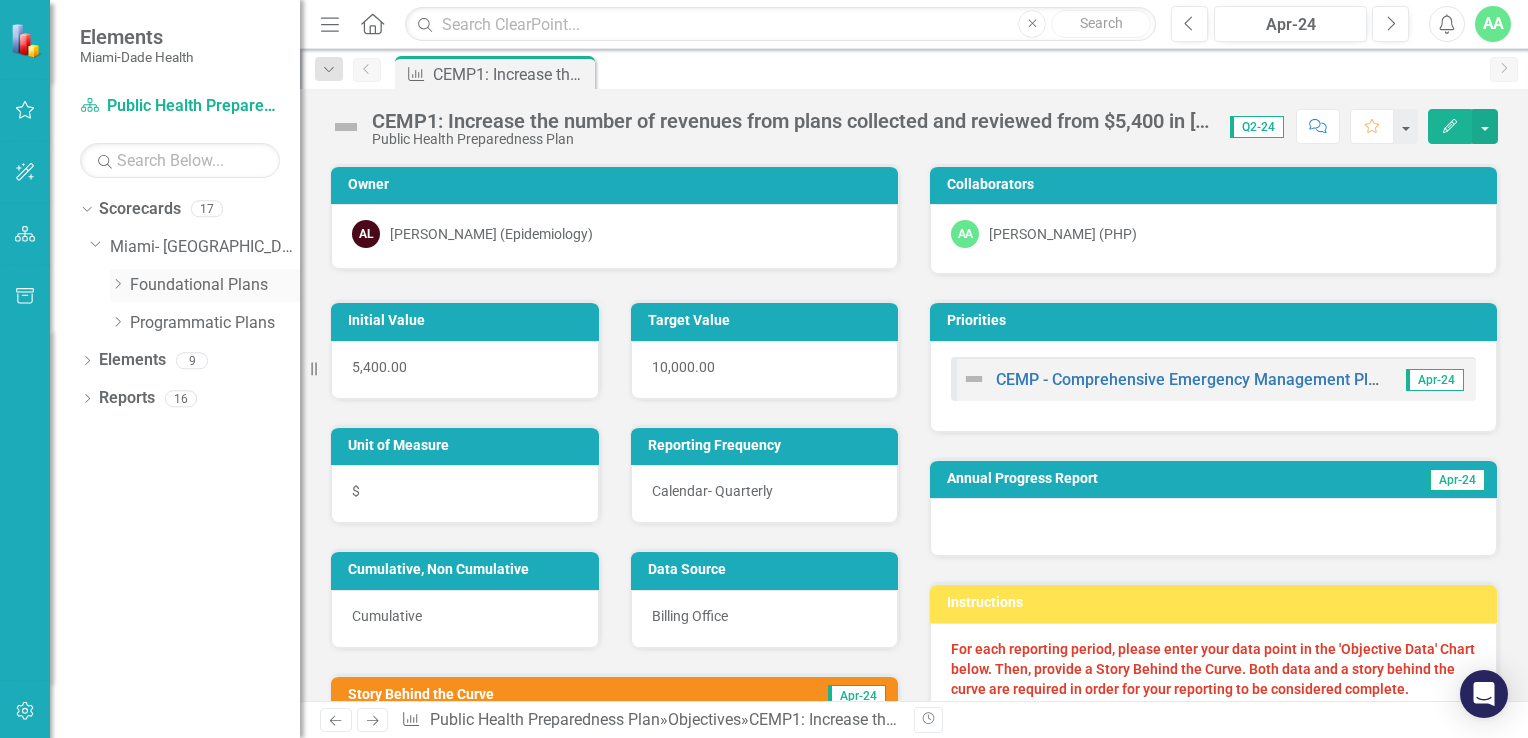 click on "Dropdown" 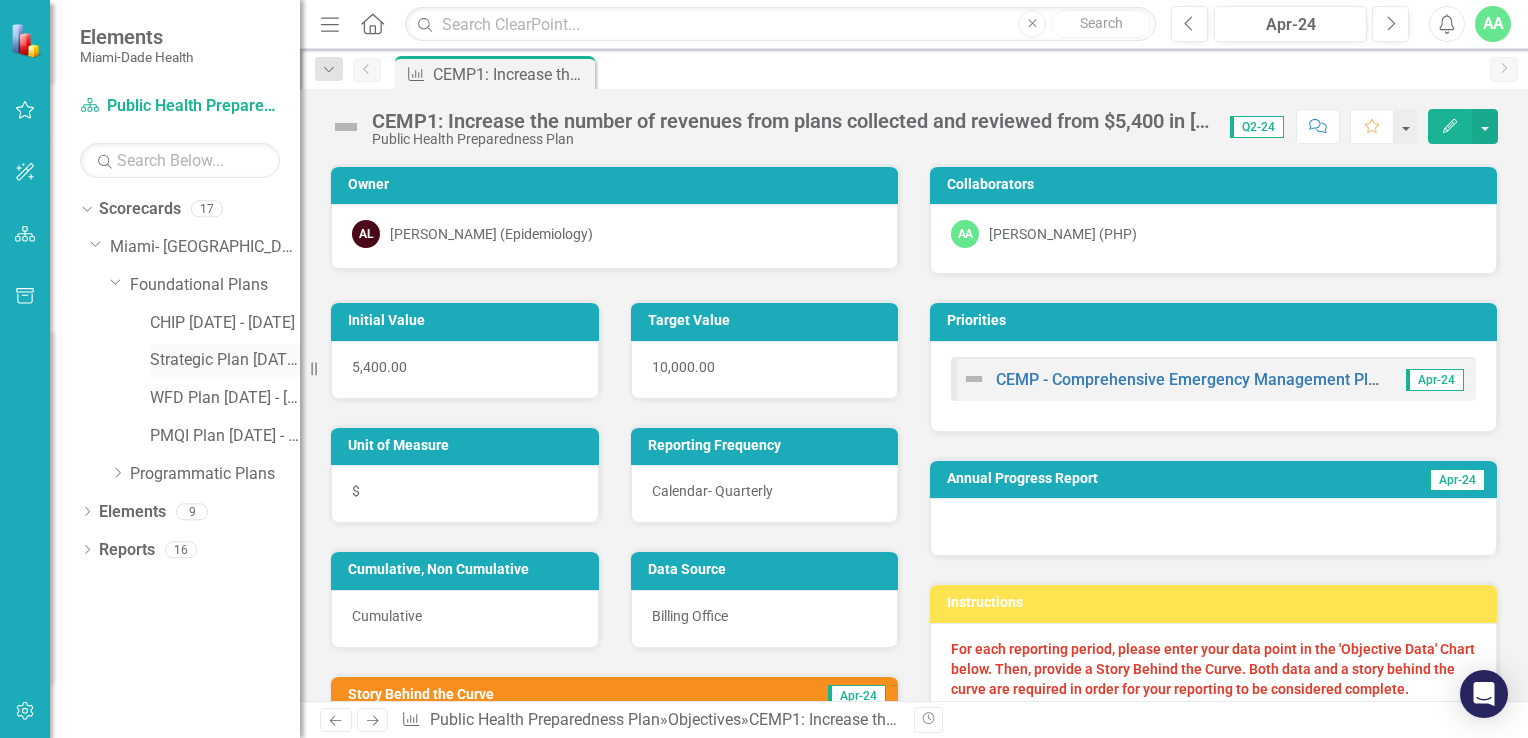 click on "Strategic Plan [DATE] - [DATE]" at bounding box center [225, 360] 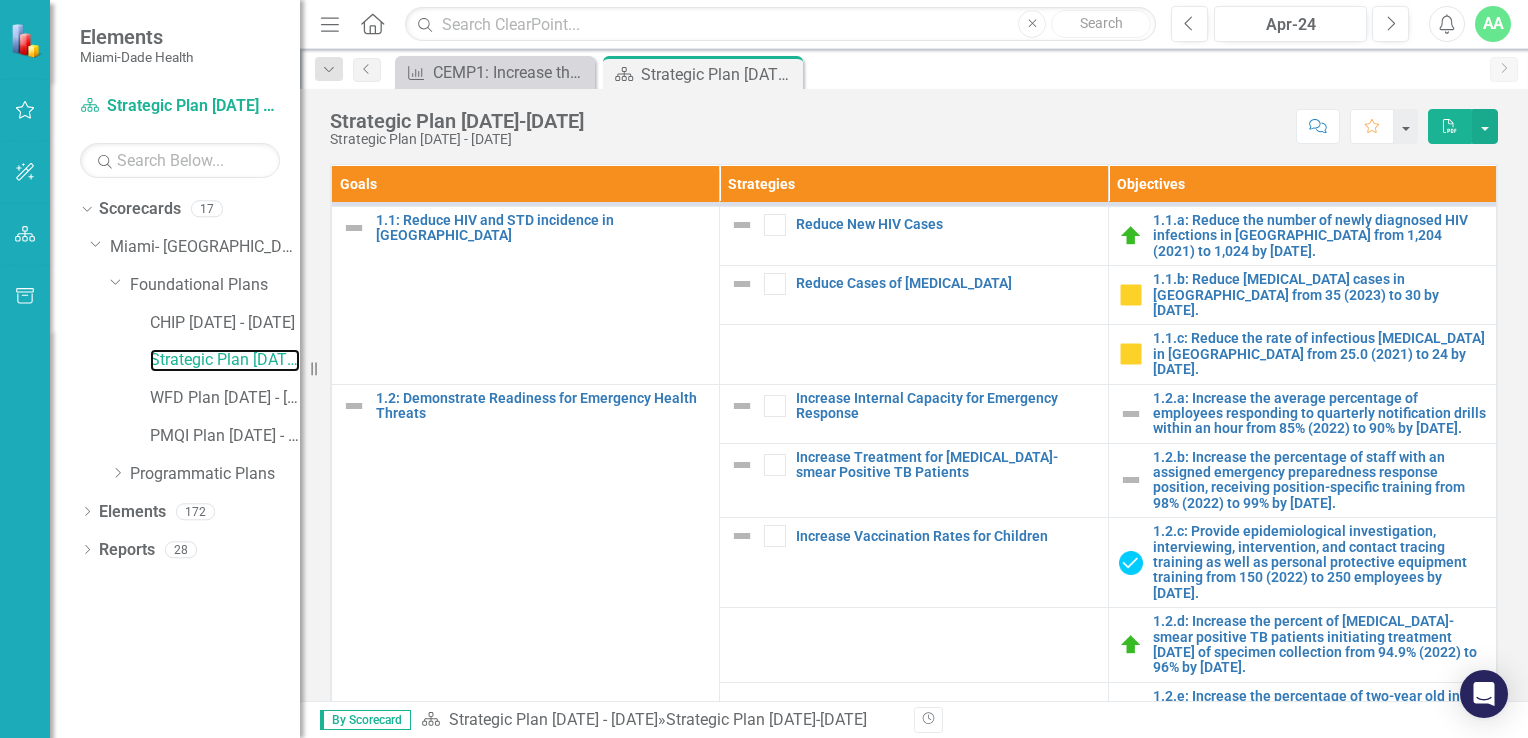 scroll, scrollTop: 0, scrollLeft: 0, axis: both 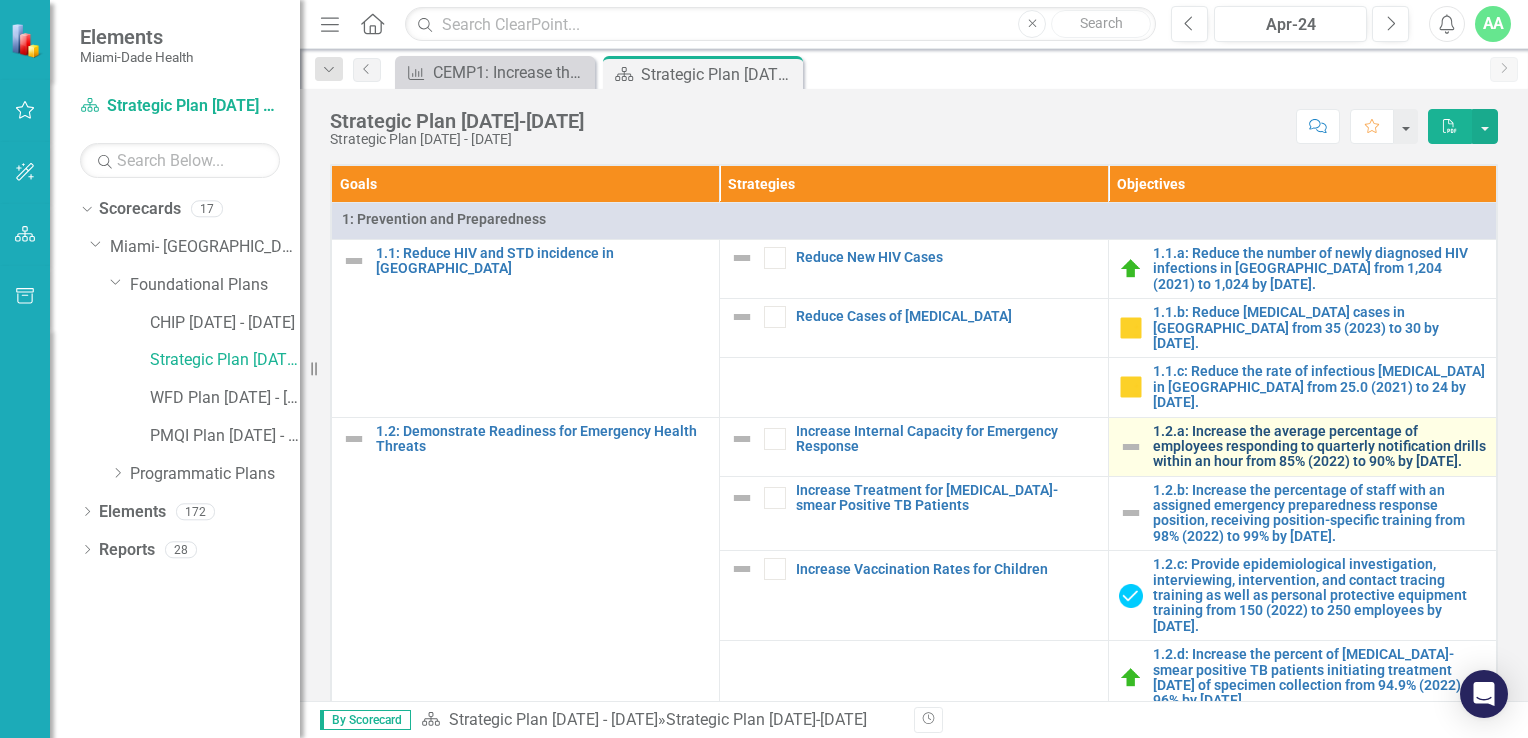 click on "1.2.a: Increase the average percentage of employees responding to quarterly notification drills within an hour from 85% (2022) to 90% by [DATE]." at bounding box center [1319, 447] 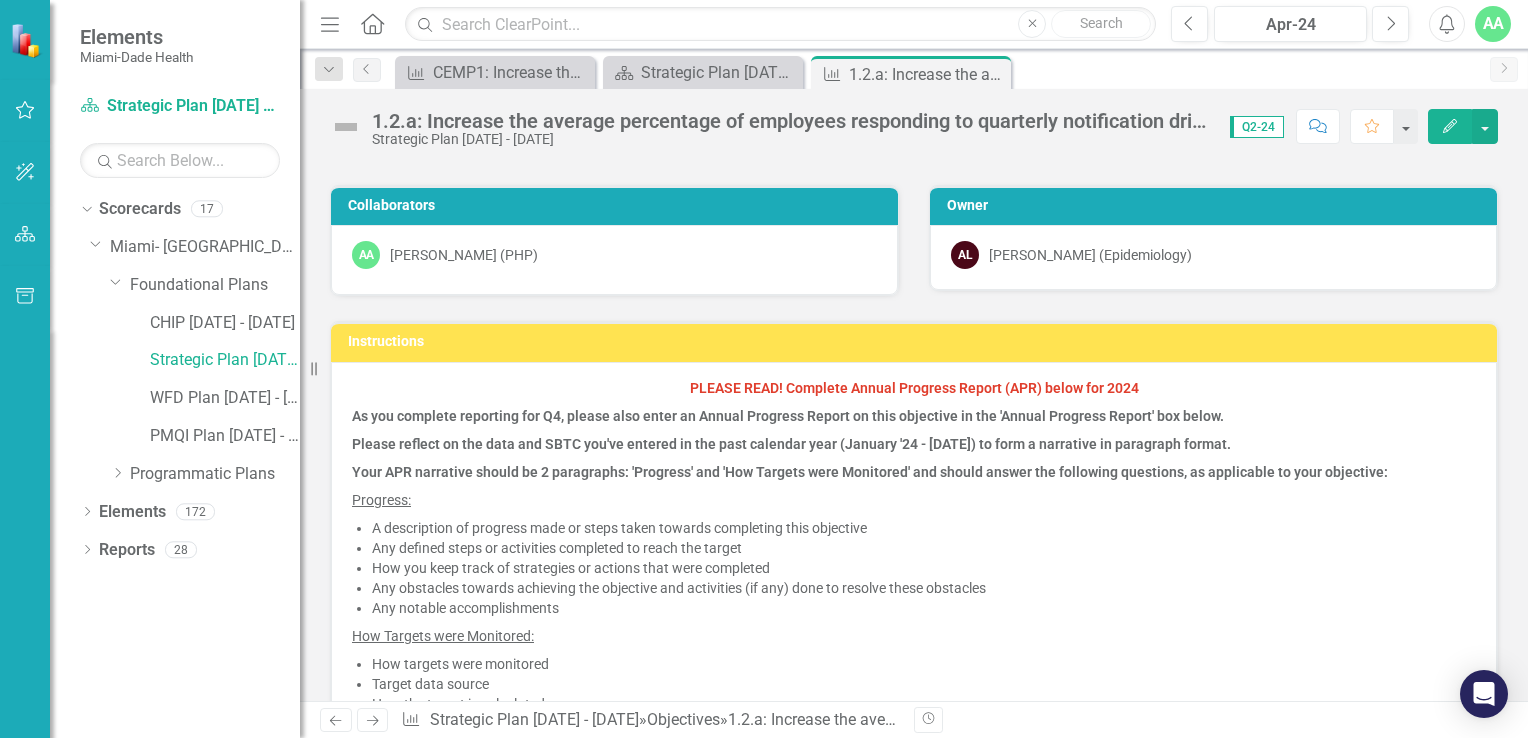 scroll, scrollTop: 0, scrollLeft: 0, axis: both 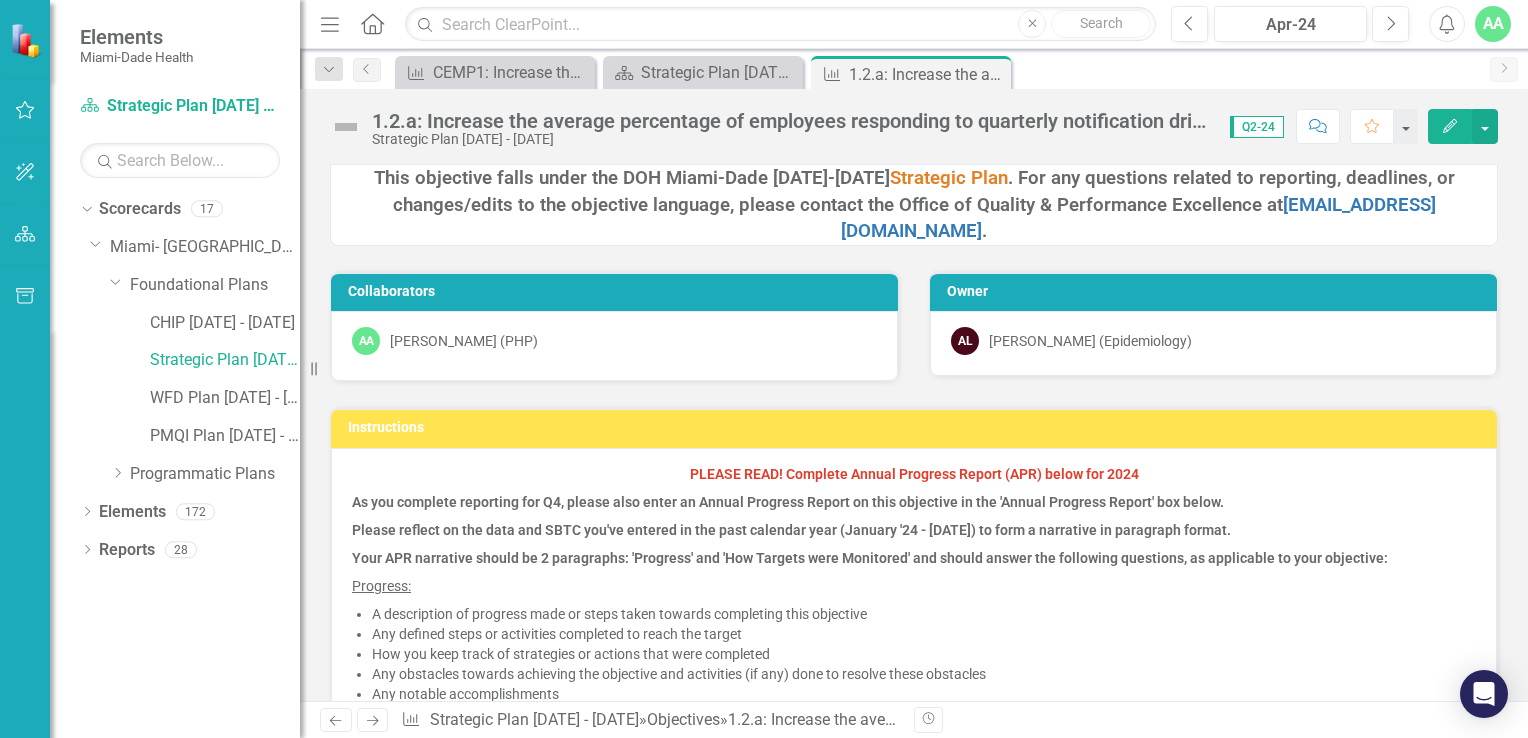 click 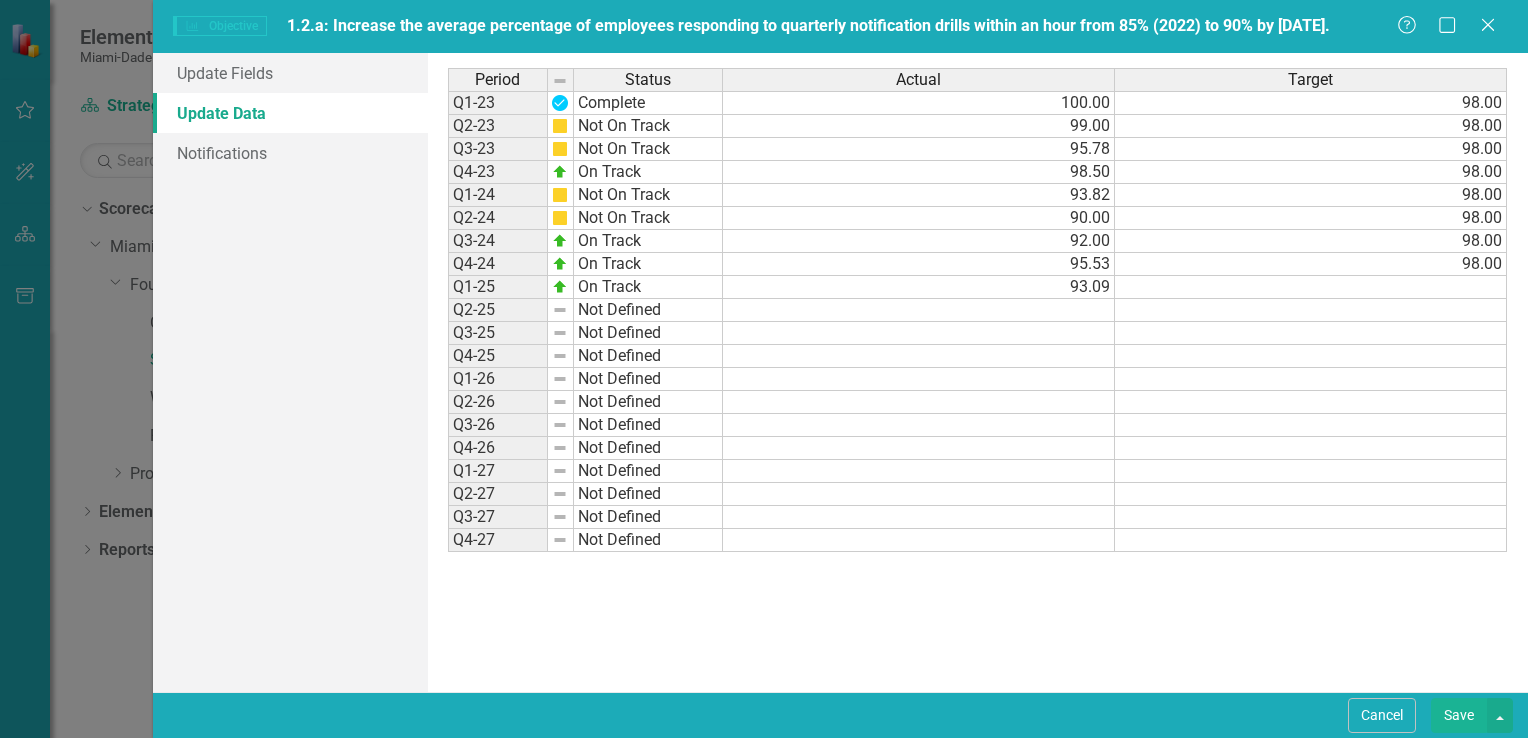 scroll, scrollTop: 0, scrollLeft: 0, axis: both 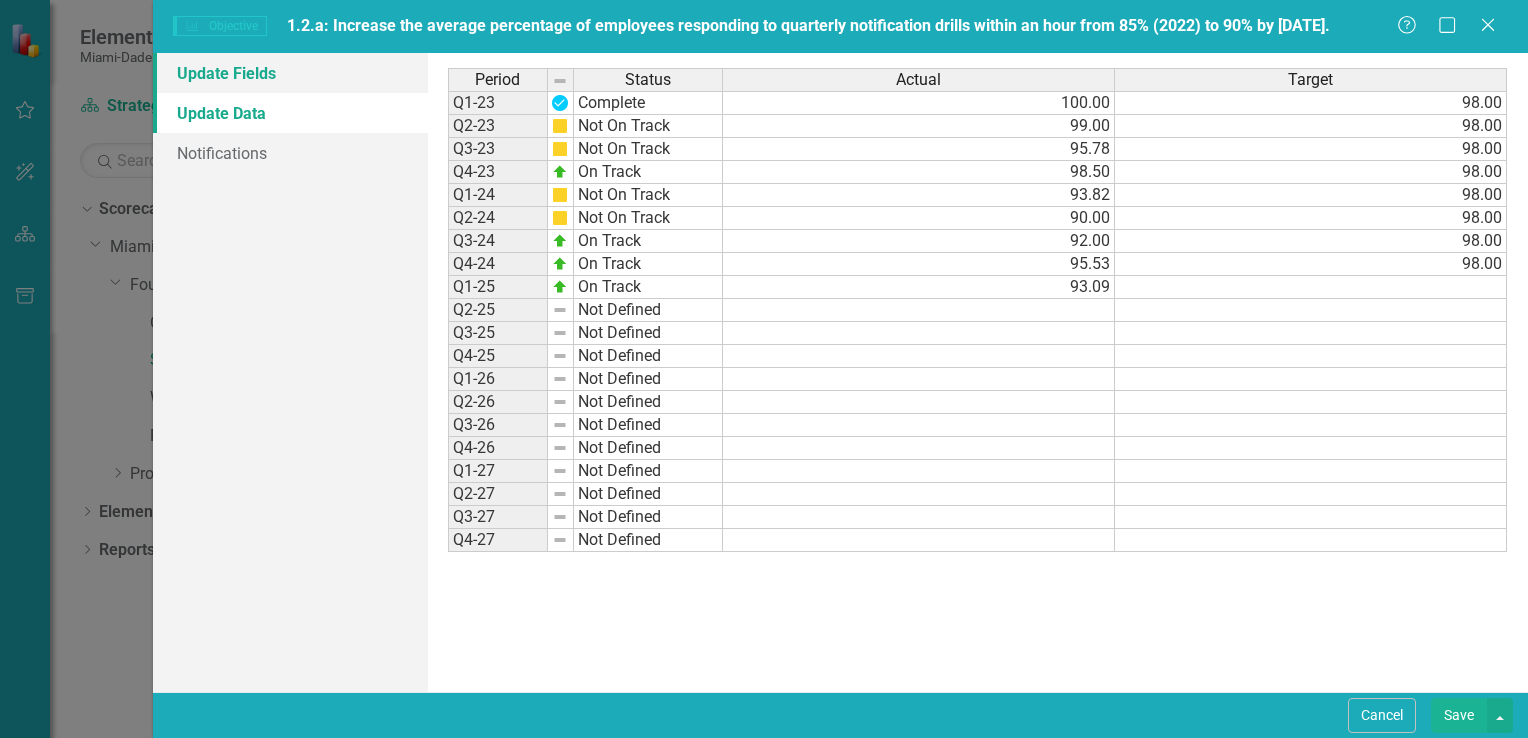 click on "Update Fields" at bounding box center [290, 73] 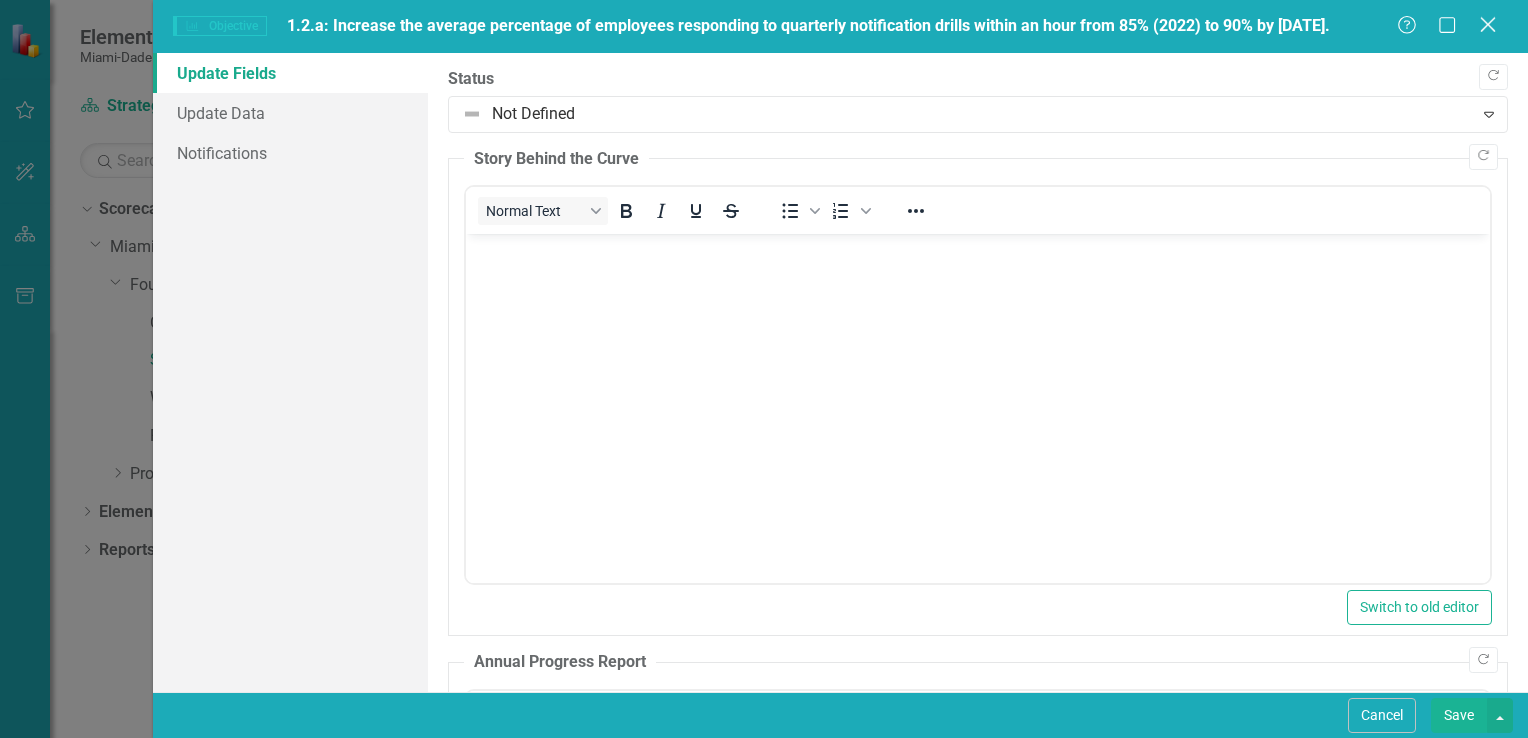 click 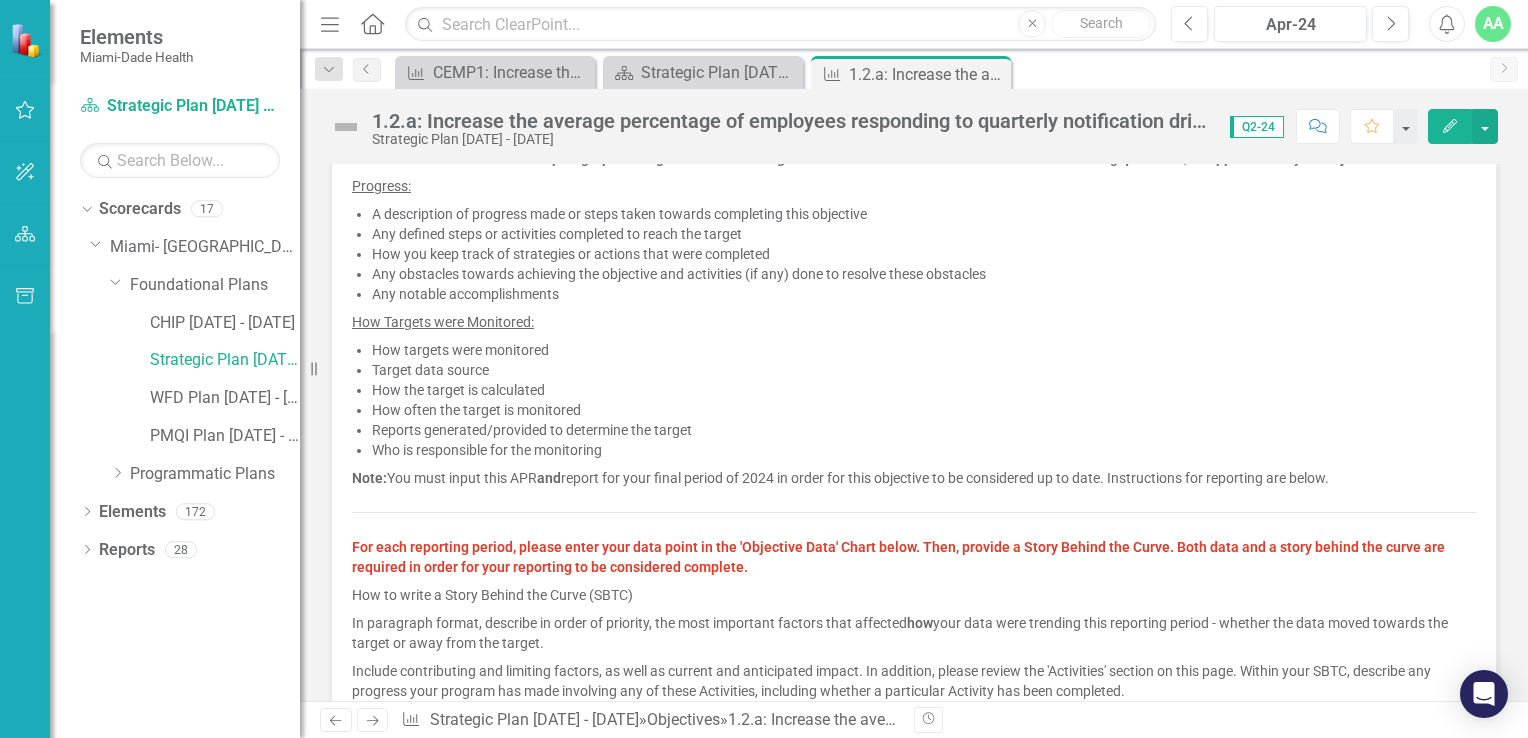 scroll, scrollTop: 0, scrollLeft: 0, axis: both 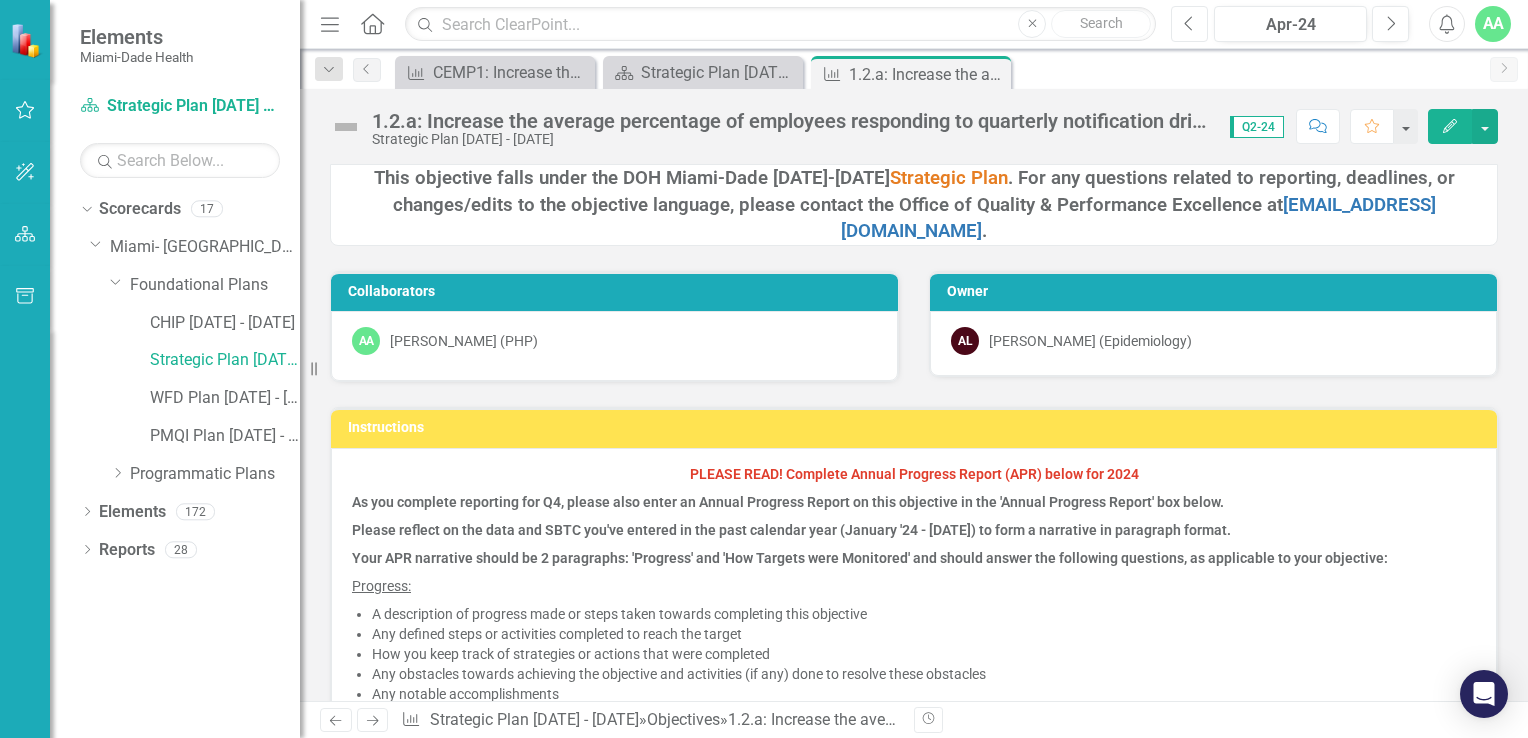 click 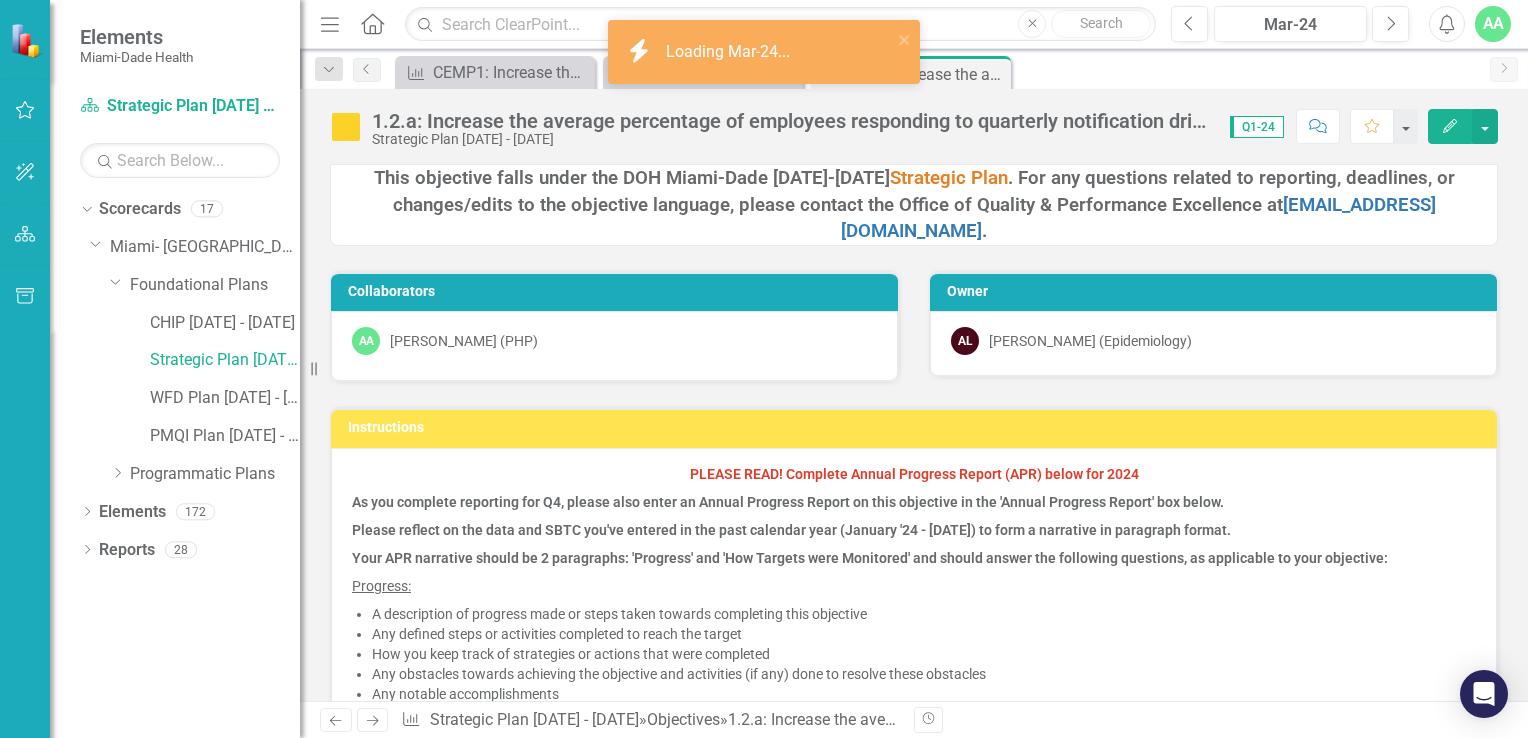click on "Edit" 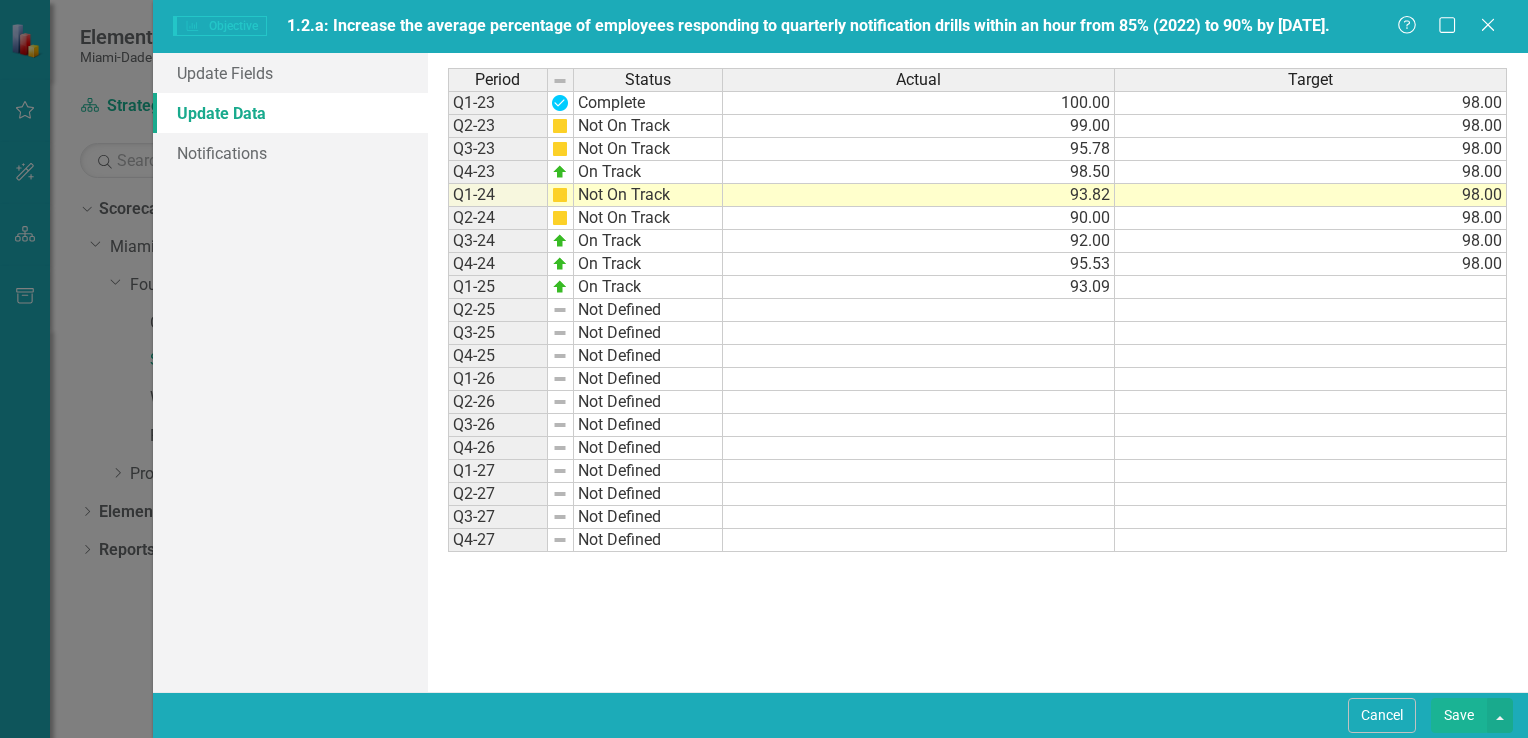 scroll, scrollTop: 0, scrollLeft: 0, axis: both 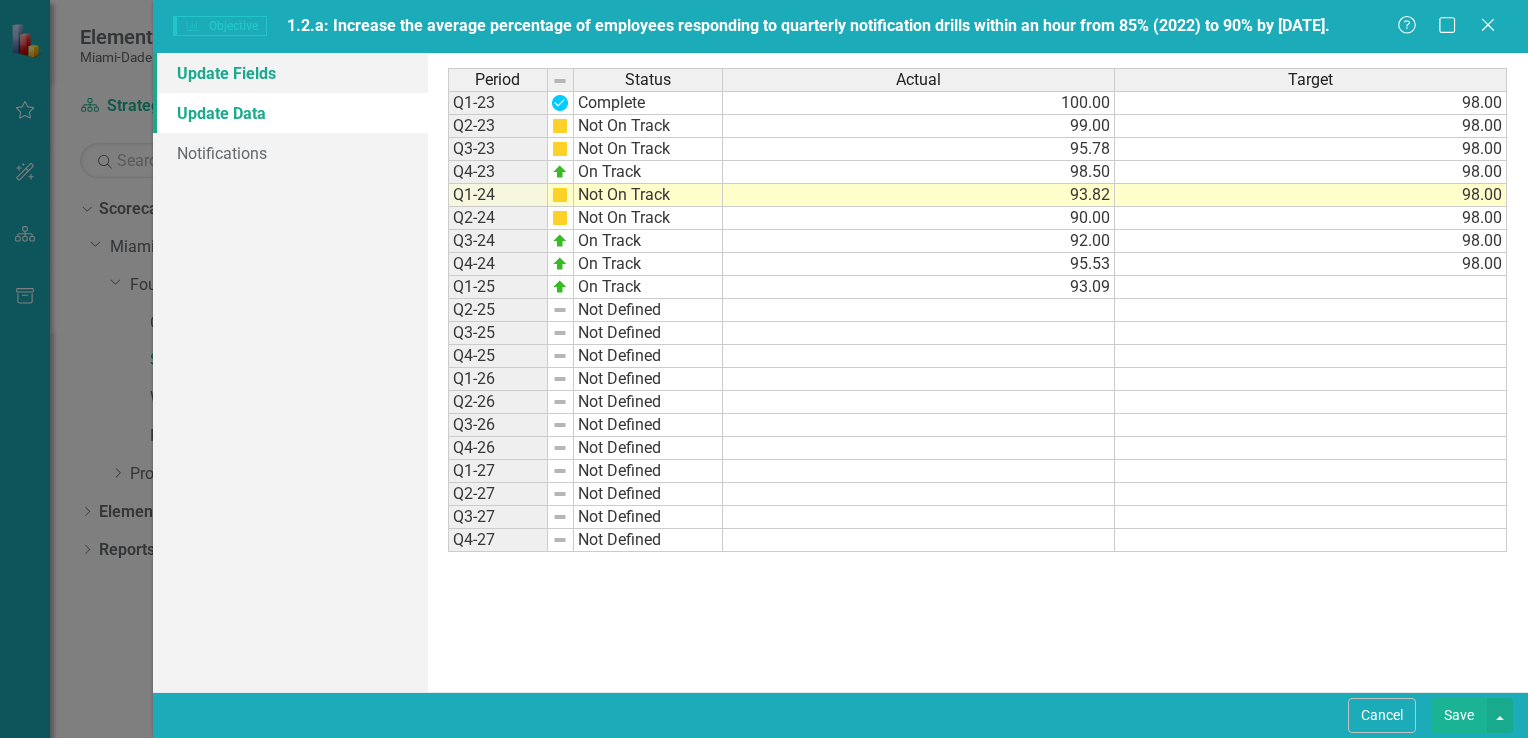 click on "Update Fields" at bounding box center (290, 73) 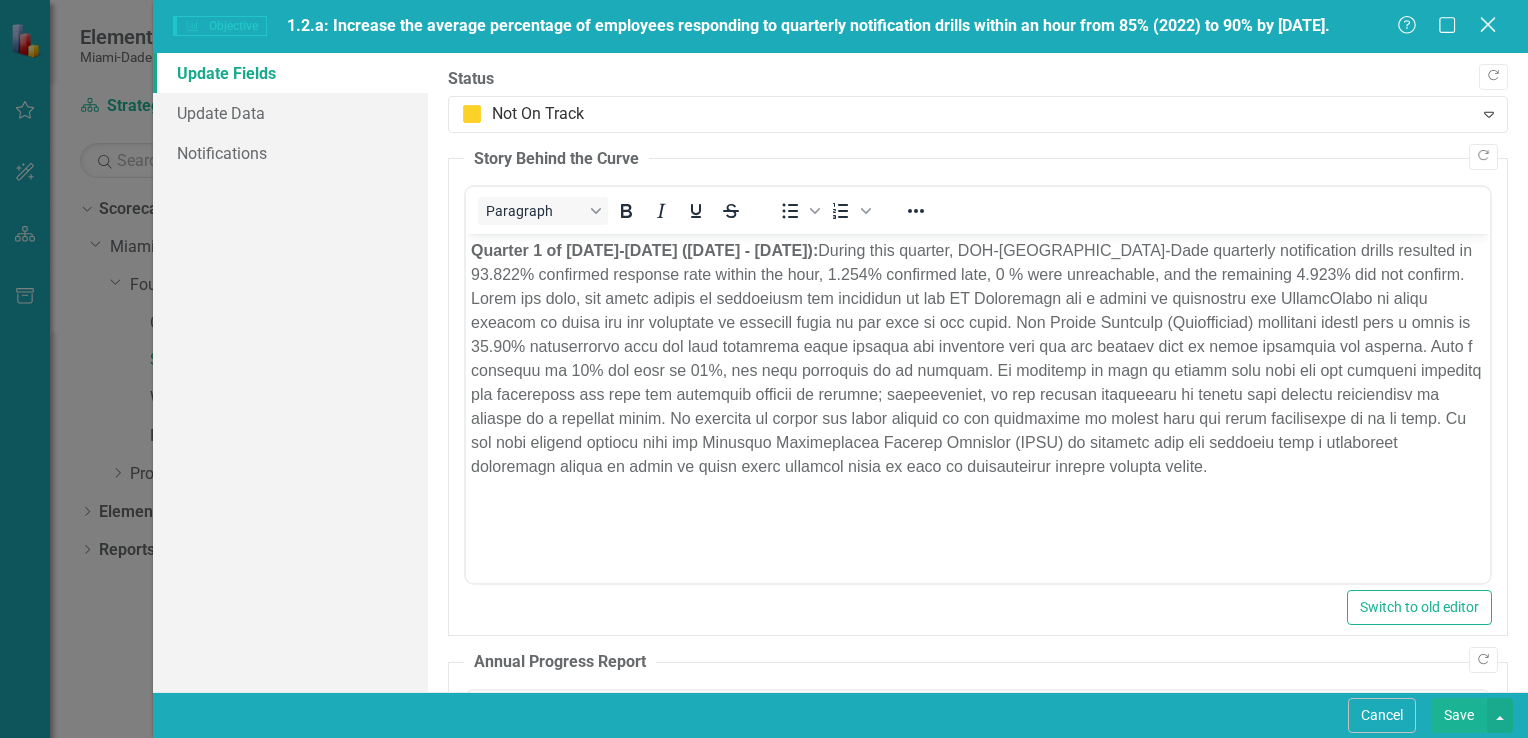 click on "Close" 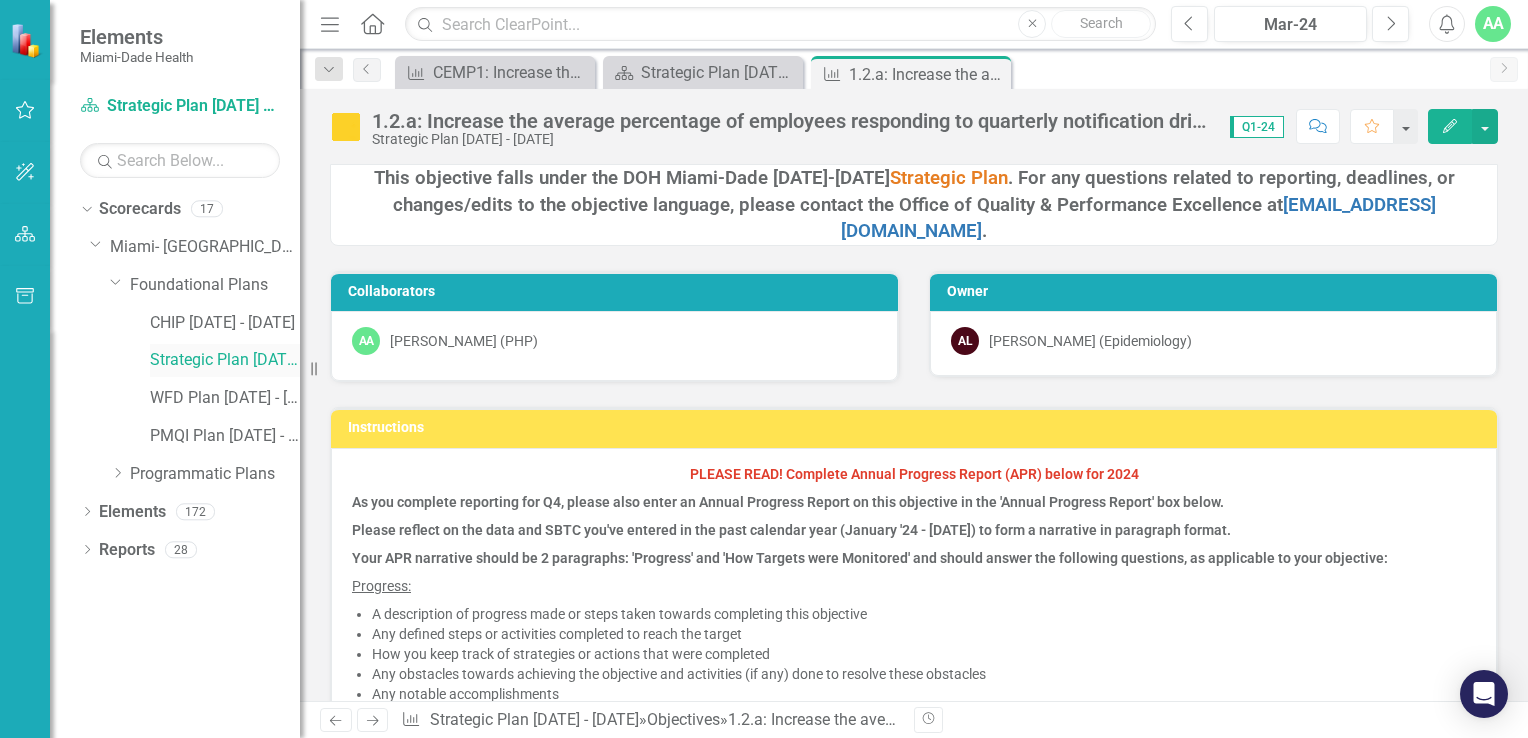 click on "Strategic Plan [DATE] - [DATE]" at bounding box center [225, 360] 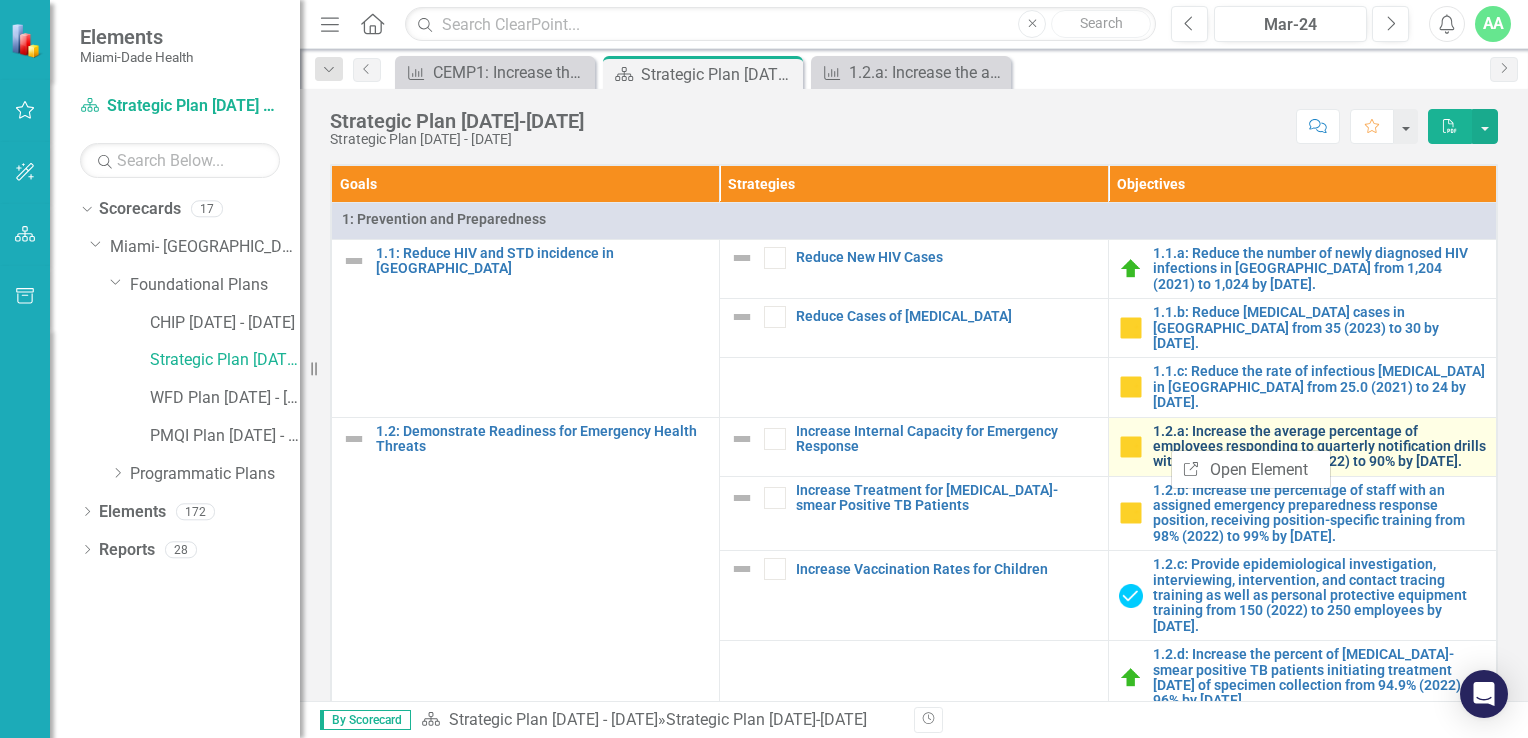 click on "1.2.a: Increase the average percentage of employees responding to quarterly notification drills within an hour from 85% (2022) to 90% by [DATE]." at bounding box center [1319, 447] 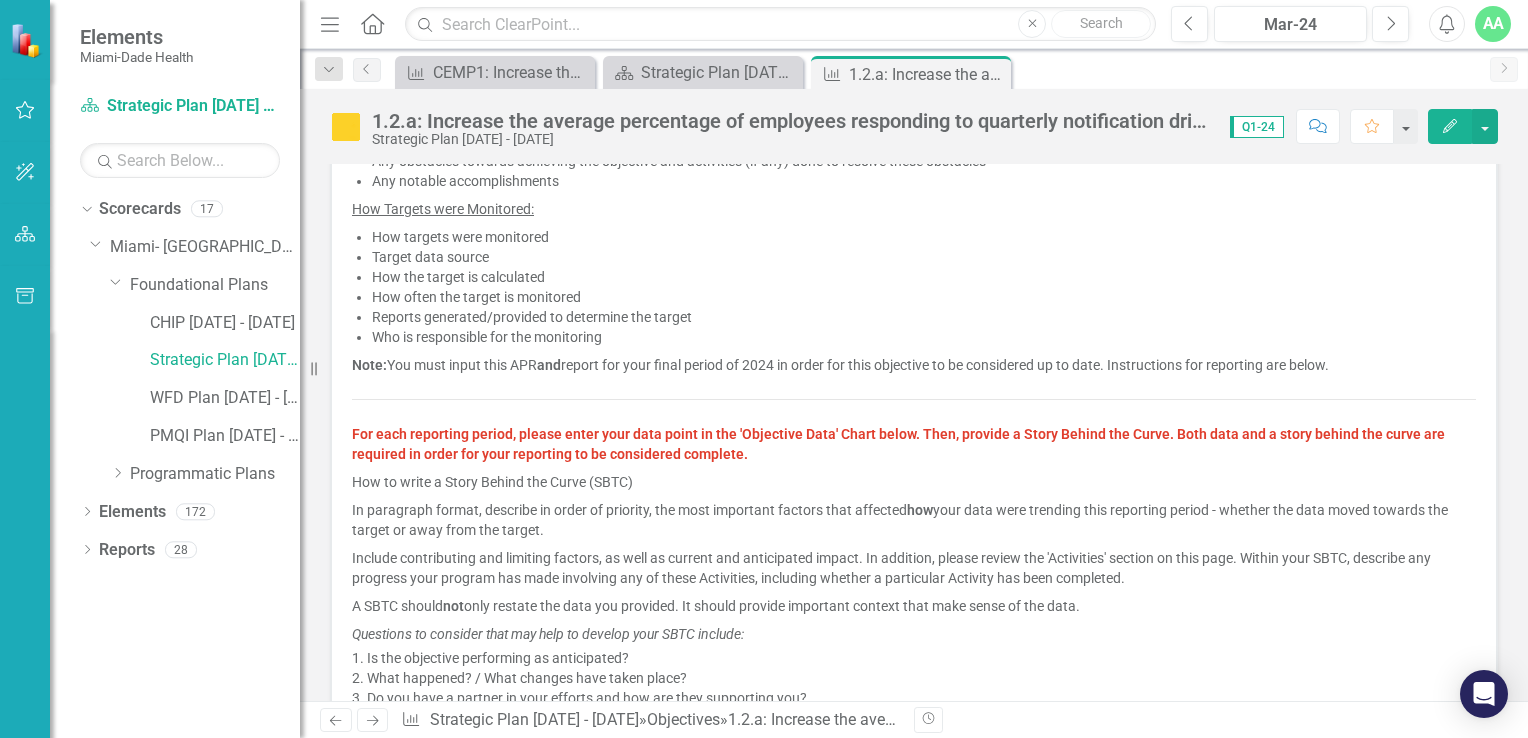 scroll, scrollTop: 0, scrollLeft: 0, axis: both 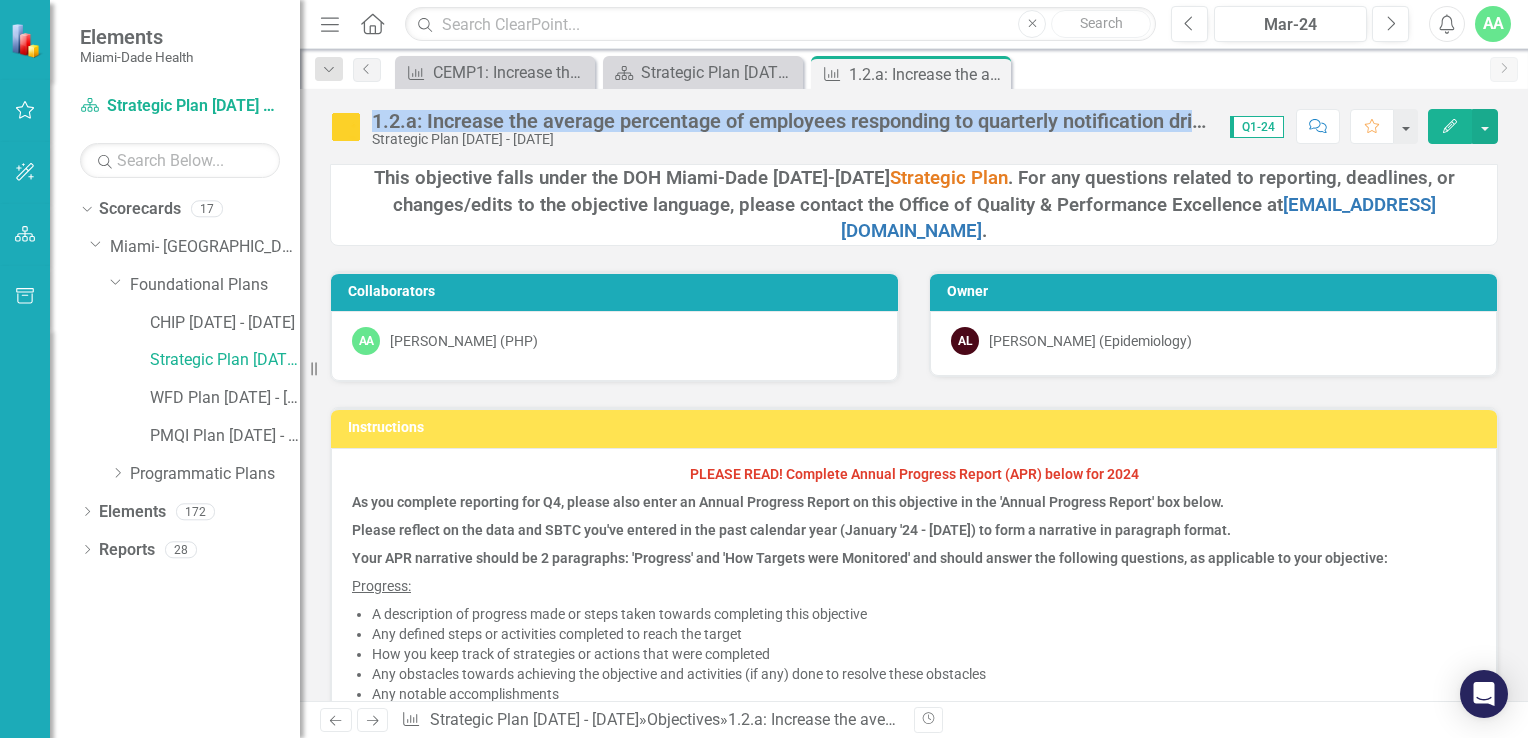 drag, startPoint x: 374, startPoint y: 116, endPoint x: 1204, endPoint y: 126, distance: 830.06024 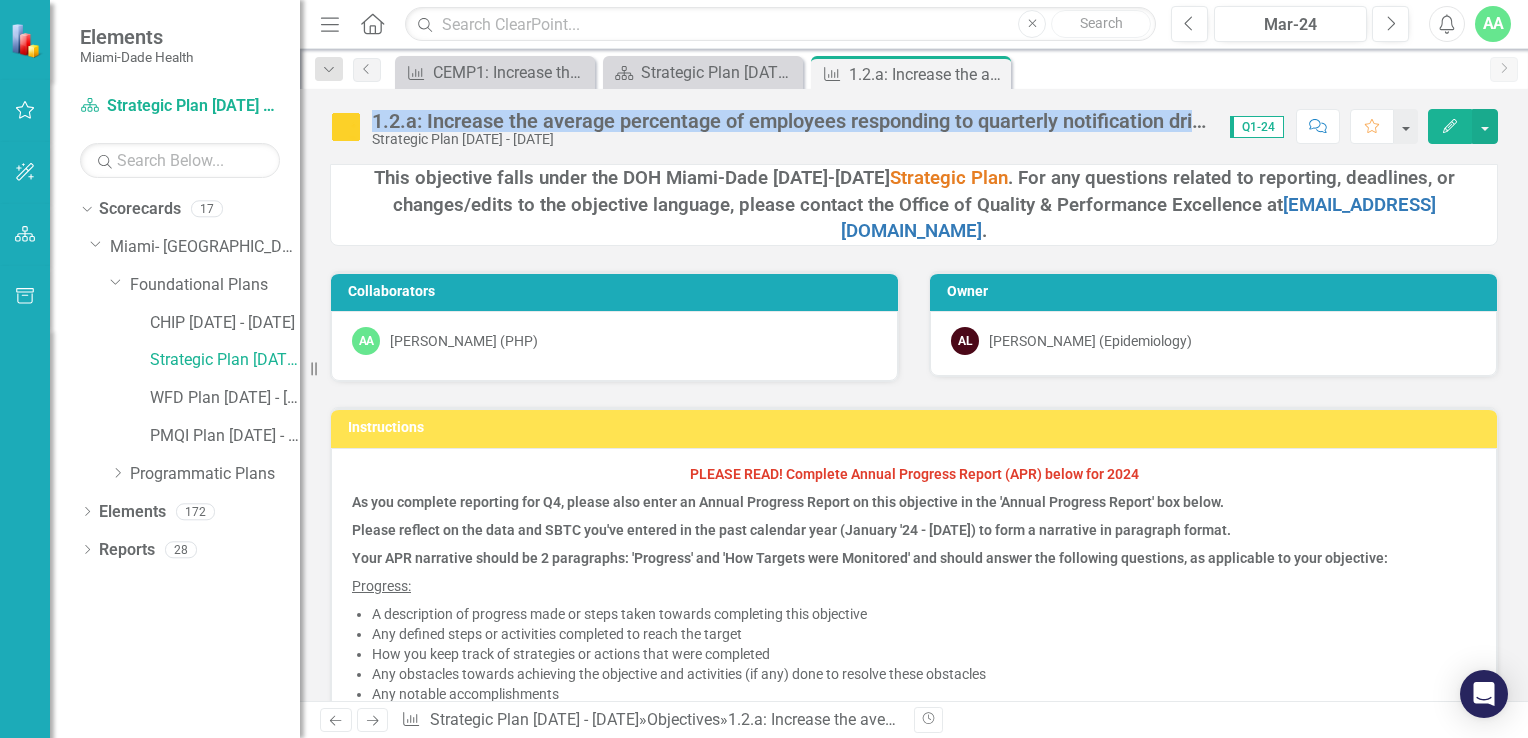 click on "1.2.a: Increase the average percentage of employees responding to quarterly notification drills within an hour from 85% (2022) to 90% by [DATE]." at bounding box center (791, 121) 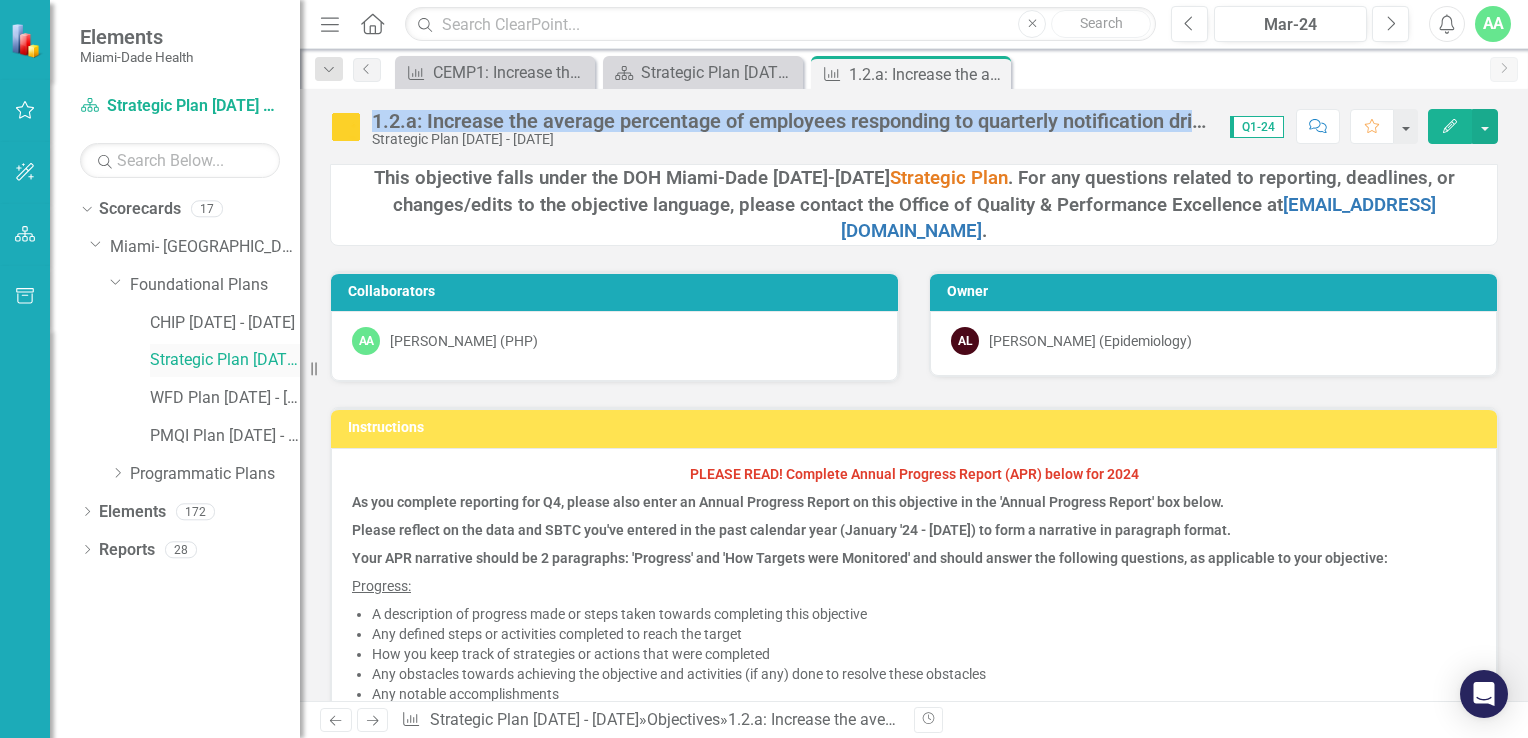 click on "Strategic Plan [DATE] - [DATE]" at bounding box center (225, 360) 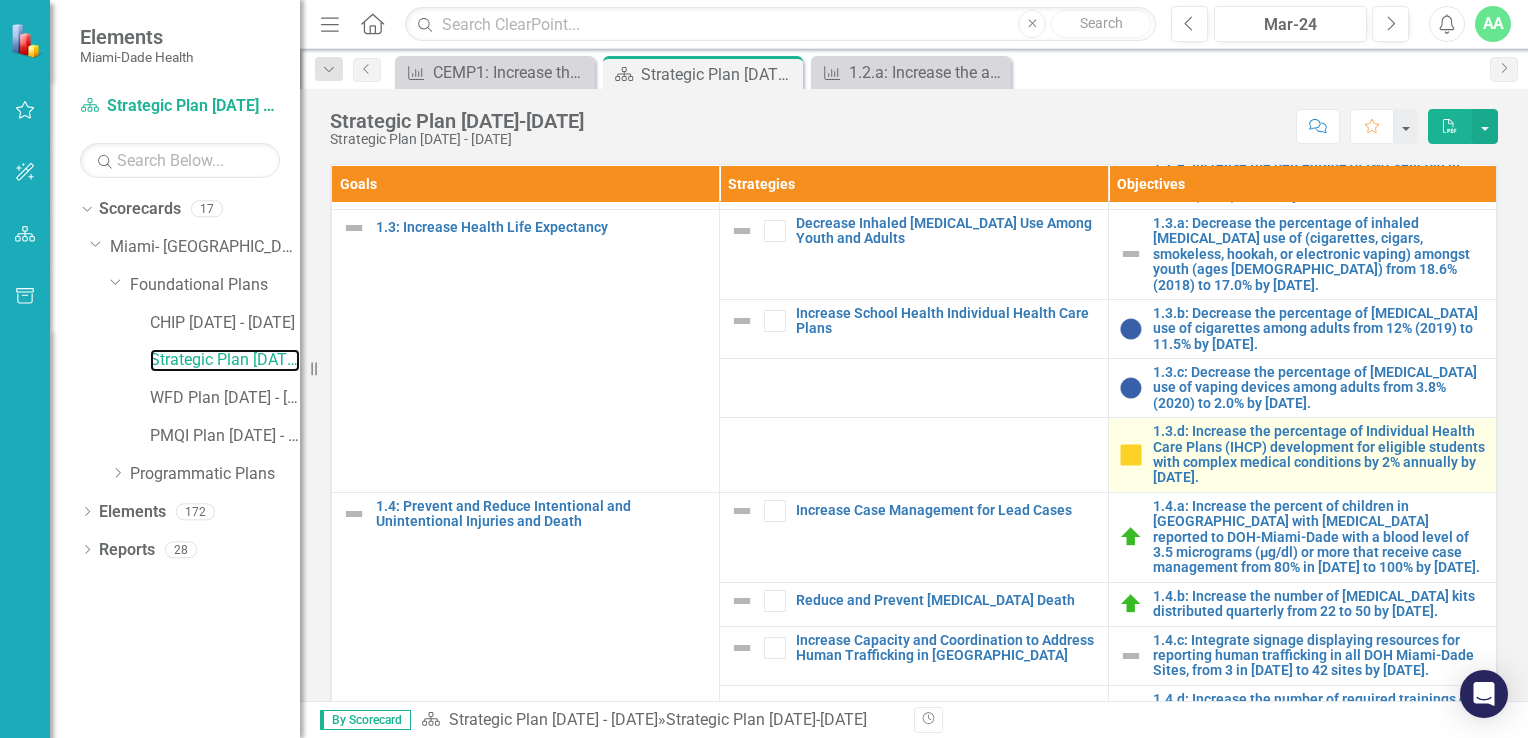 scroll, scrollTop: 600, scrollLeft: 0, axis: vertical 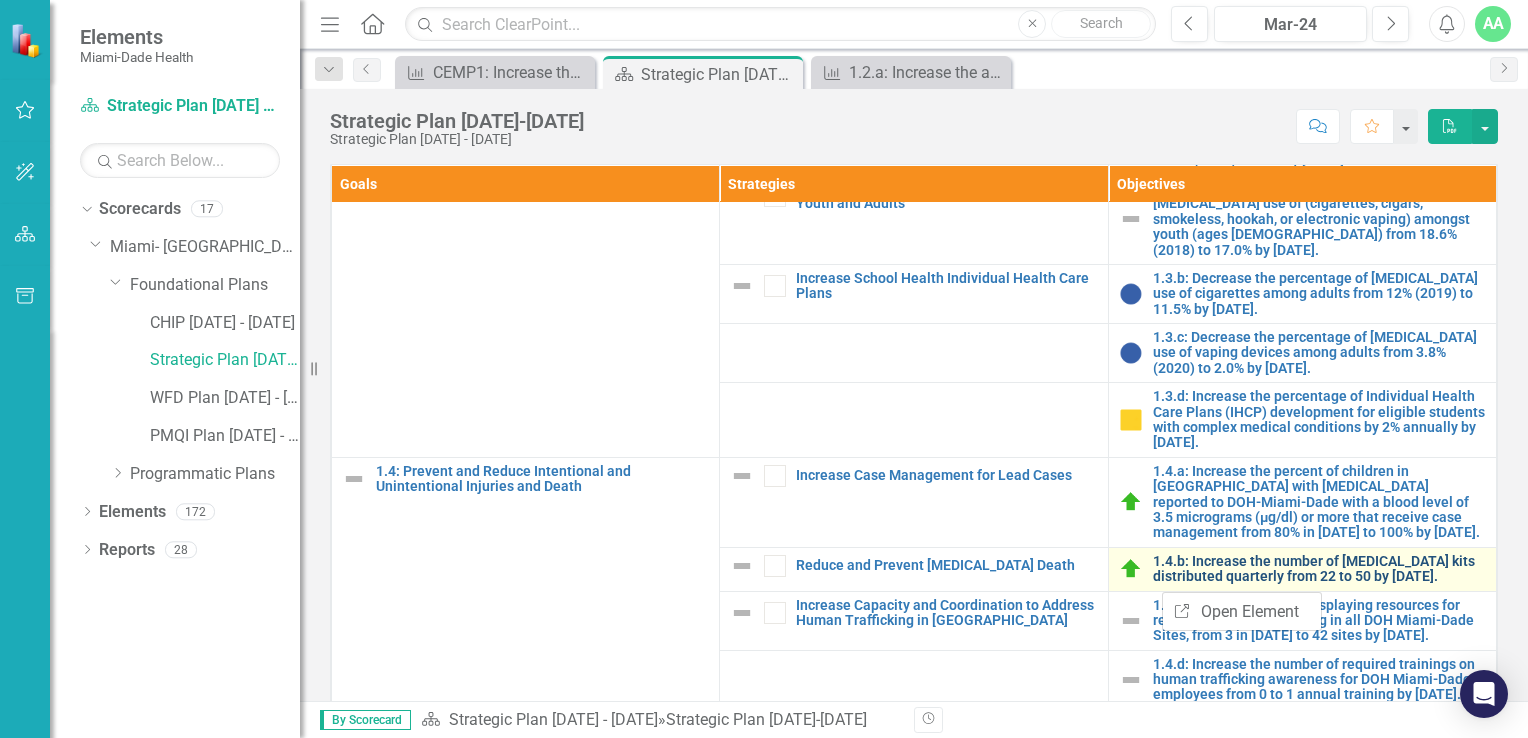 click on "1.4.b: Increase the number of [MEDICAL_DATA] kits distributed quarterly from 22 to 50 by [DATE]." at bounding box center (1319, 569) 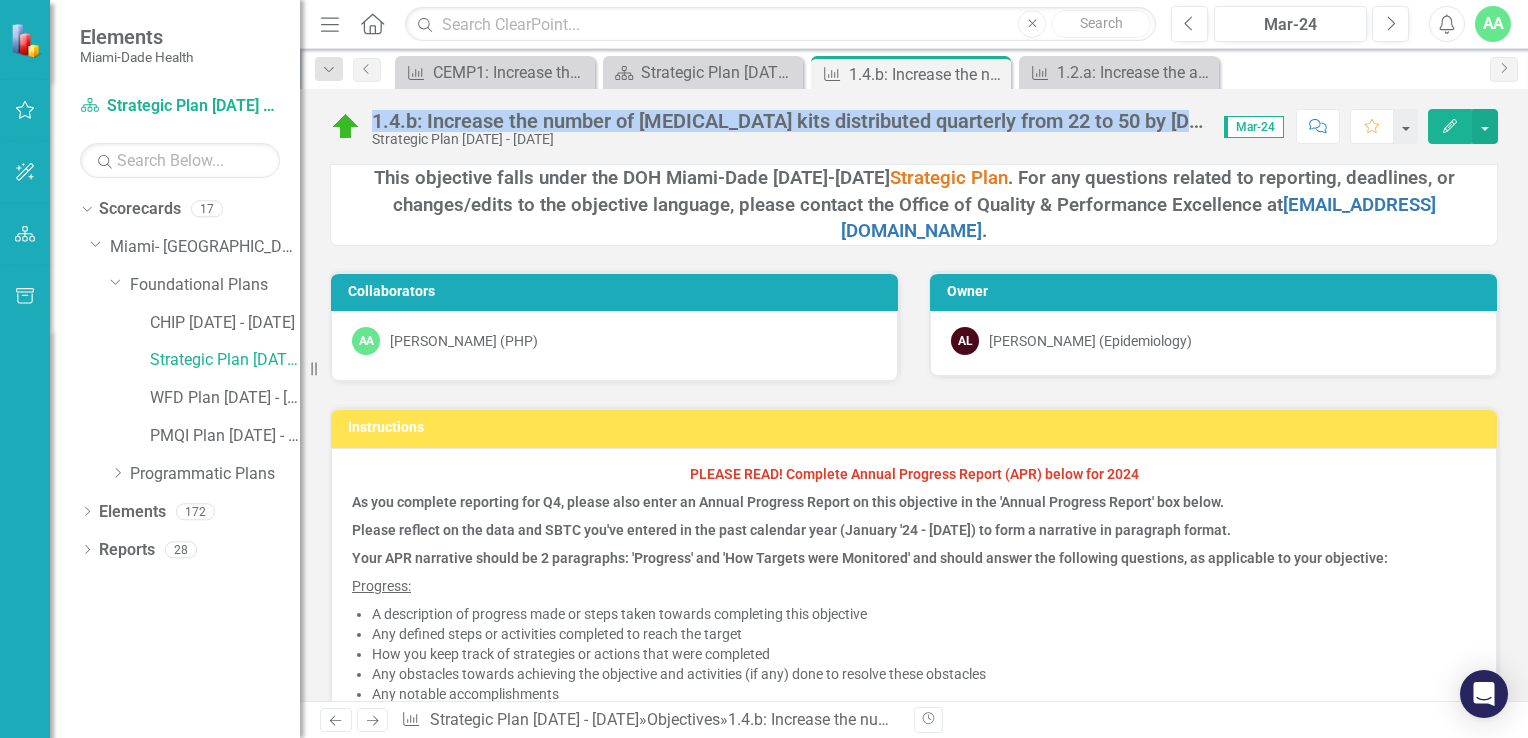 drag, startPoint x: 373, startPoint y: 117, endPoint x: 1185, endPoint y: 118, distance: 812.0006 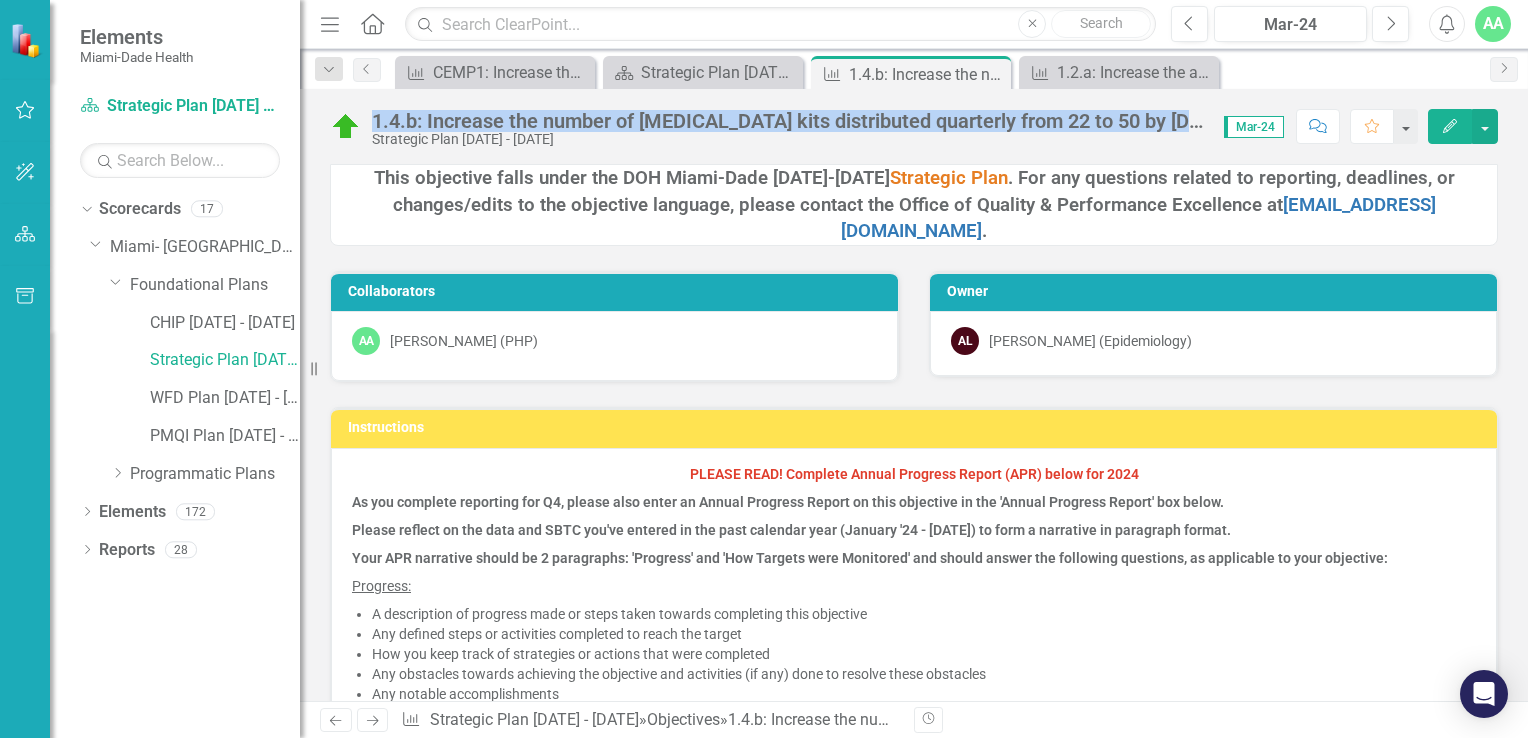 click on "1.4.b: Increase the number of [MEDICAL_DATA] kits distributed quarterly from 22 to 50 by [DATE]." at bounding box center [788, 121] 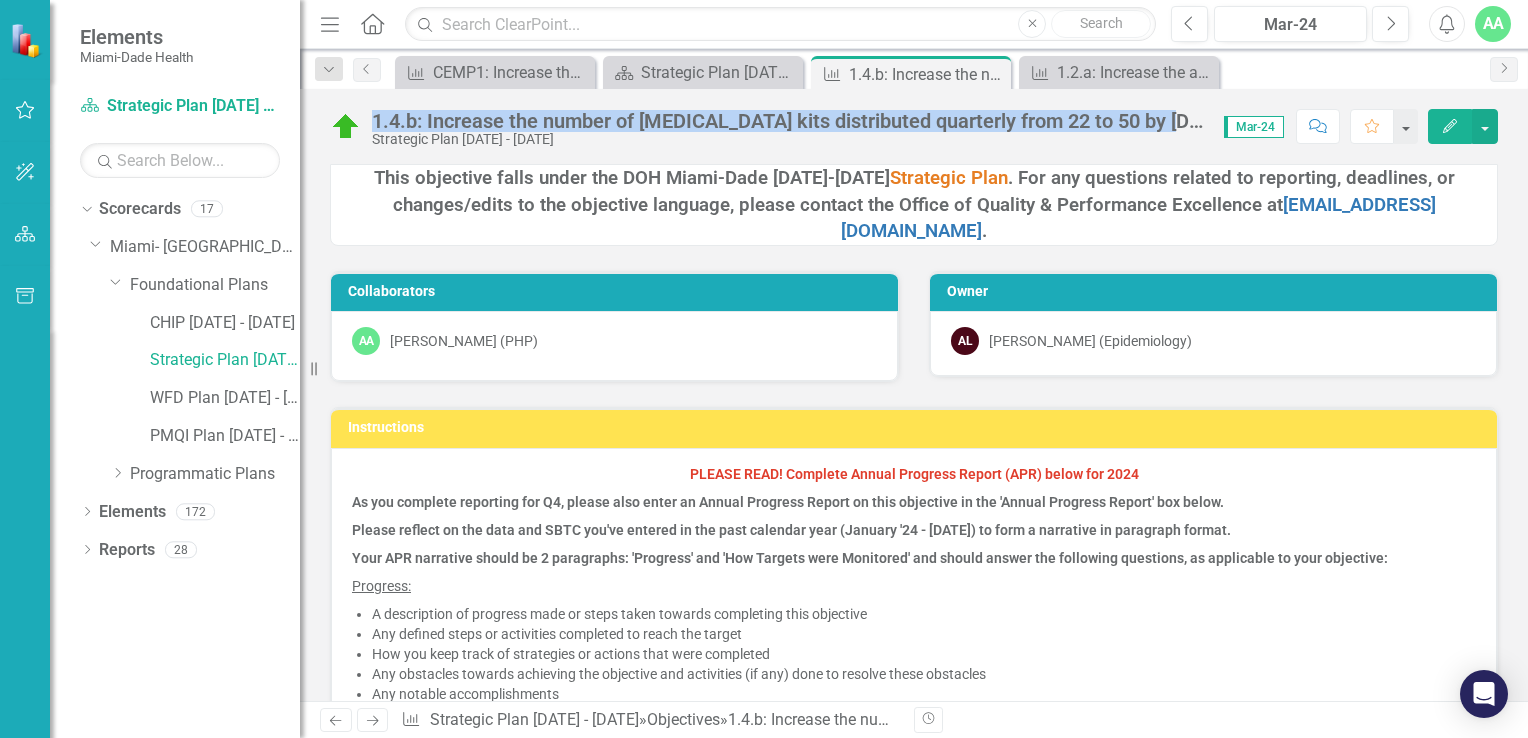 drag, startPoint x: 1185, startPoint y: 118, endPoint x: 1131, endPoint y: 121, distance: 54.08327 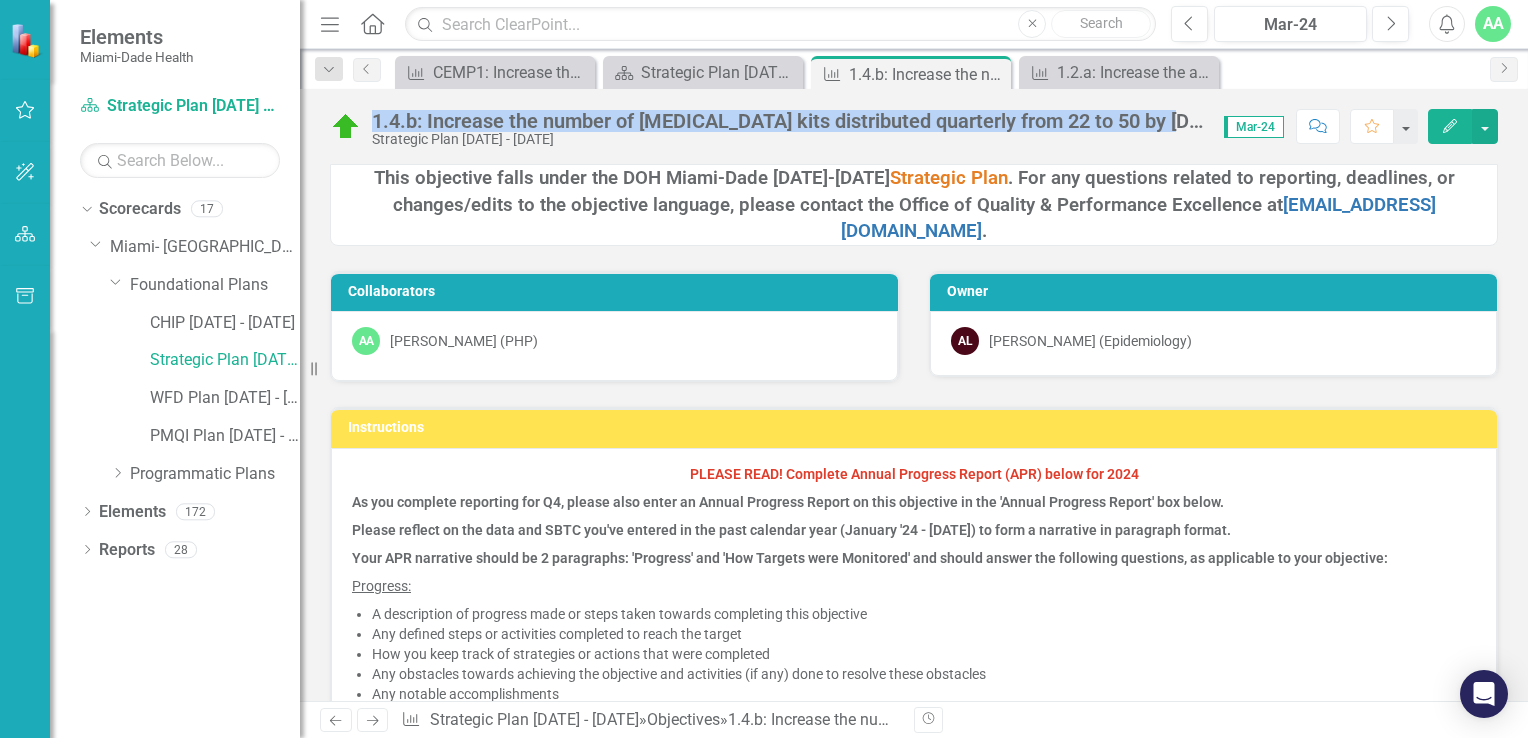 copy on "1.4.b: Increase the number of [MEDICAL_DATA] kits distributed quarterly from 22 to 50 by Decembe" 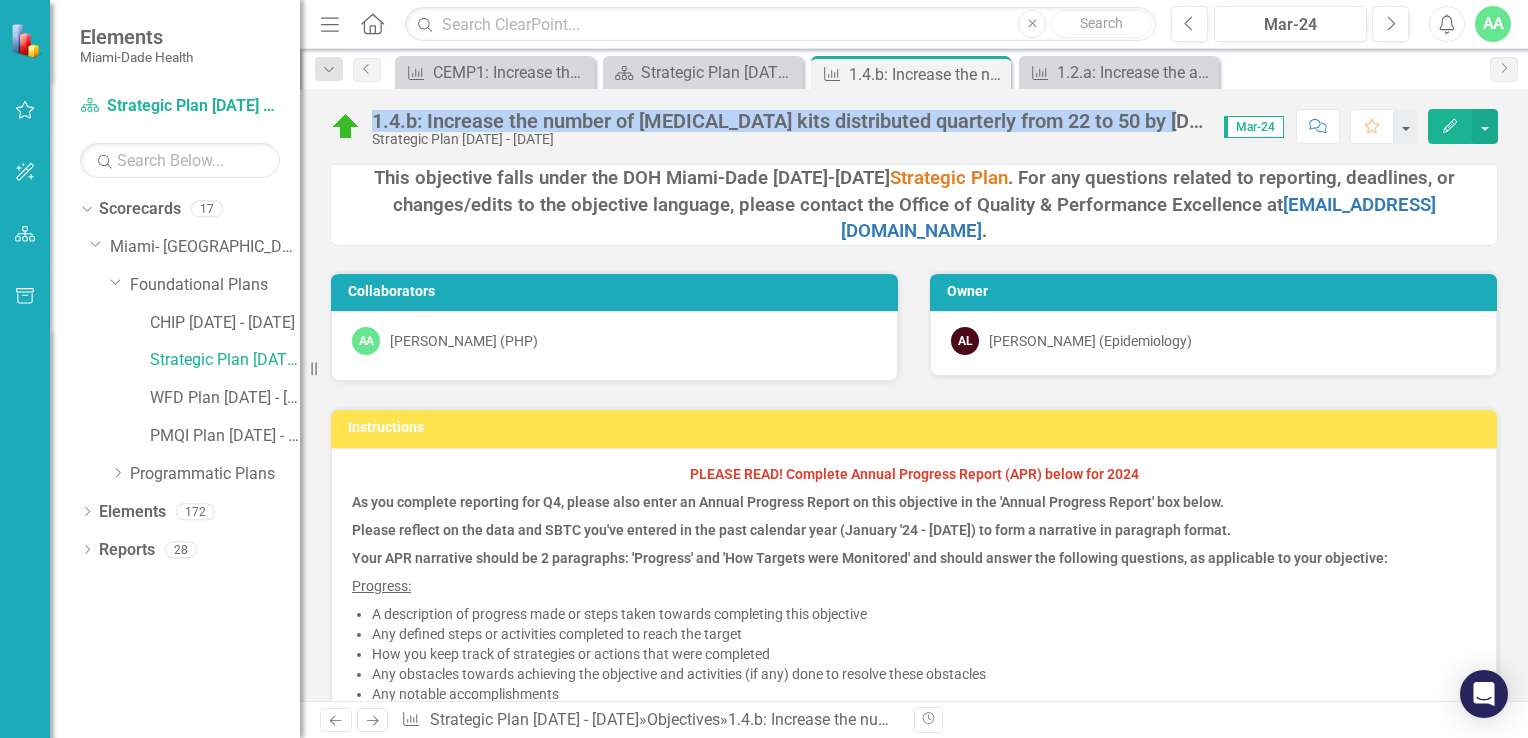 click on "1.4.b: Increase the number of [MEDICAL_DATA] kits distributed quarterly from 22 to 50 by [DATE]." at bounding box center [788, 121] 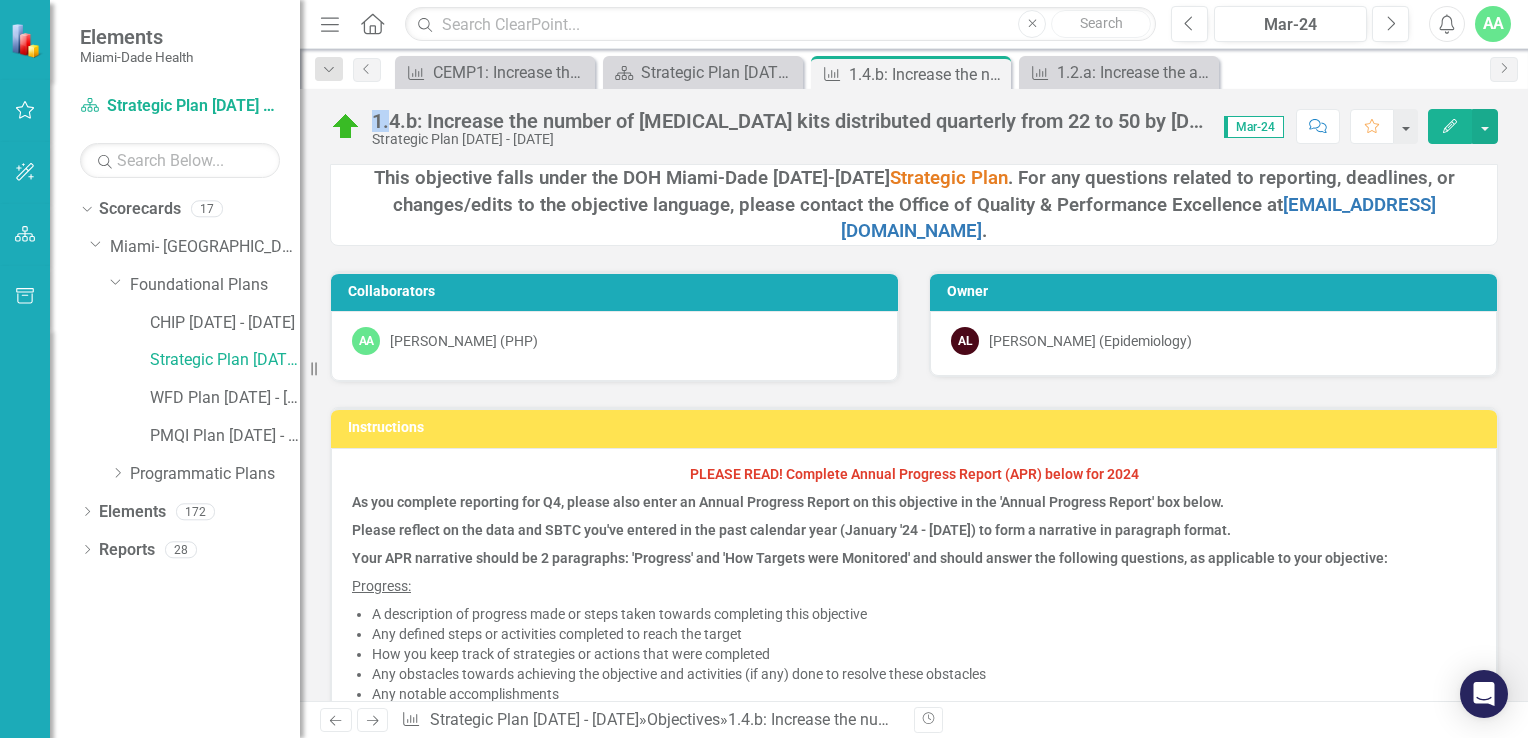 drag, startPoint x: 391, startPoint y: 126, endPoint x: 385, endPoint y: 151, distance: 25.70992 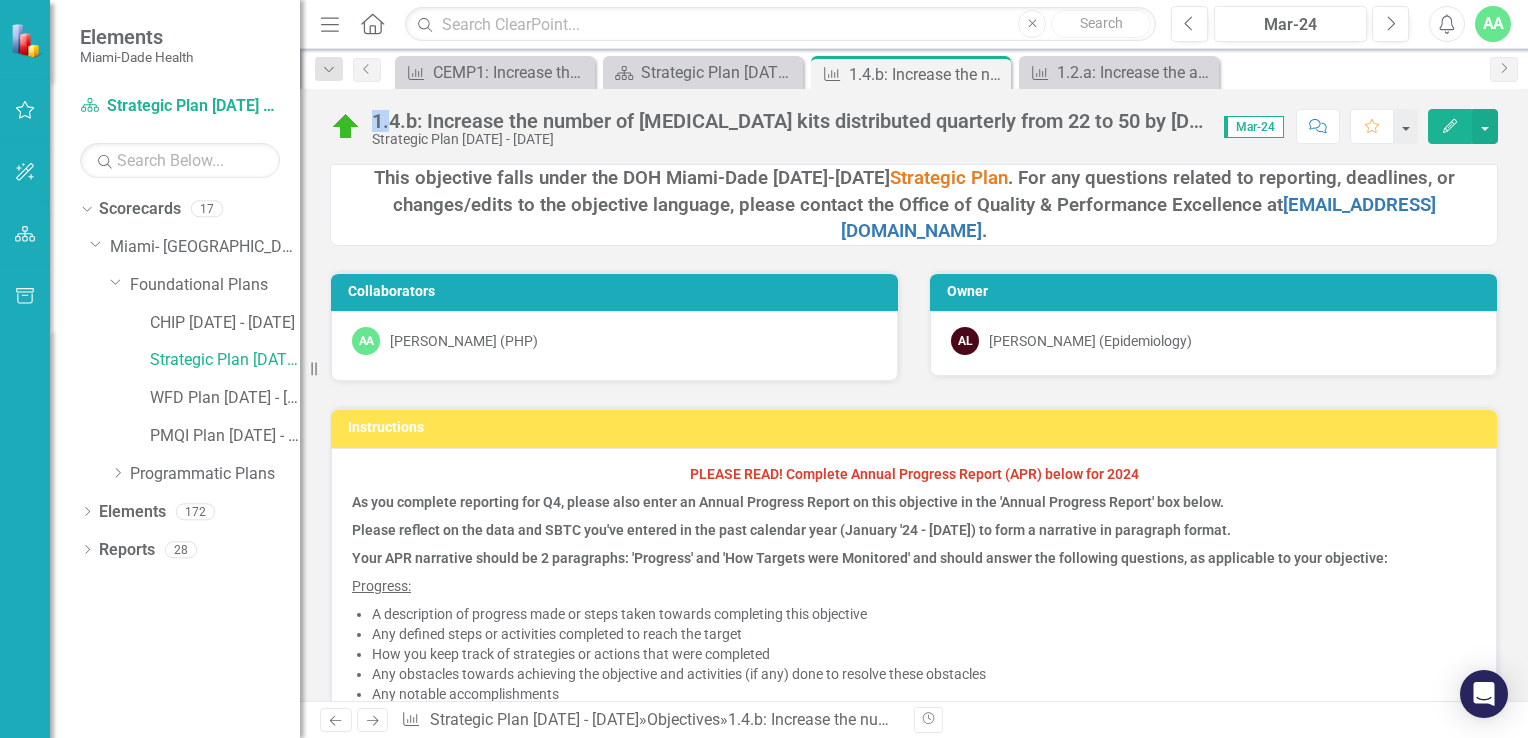 click on "1.4.b: Increase the number of [MEDICAL_DATA] kits distributed quarterly from 22 to 50 by [DATE]." at bounding box center [788, 121] 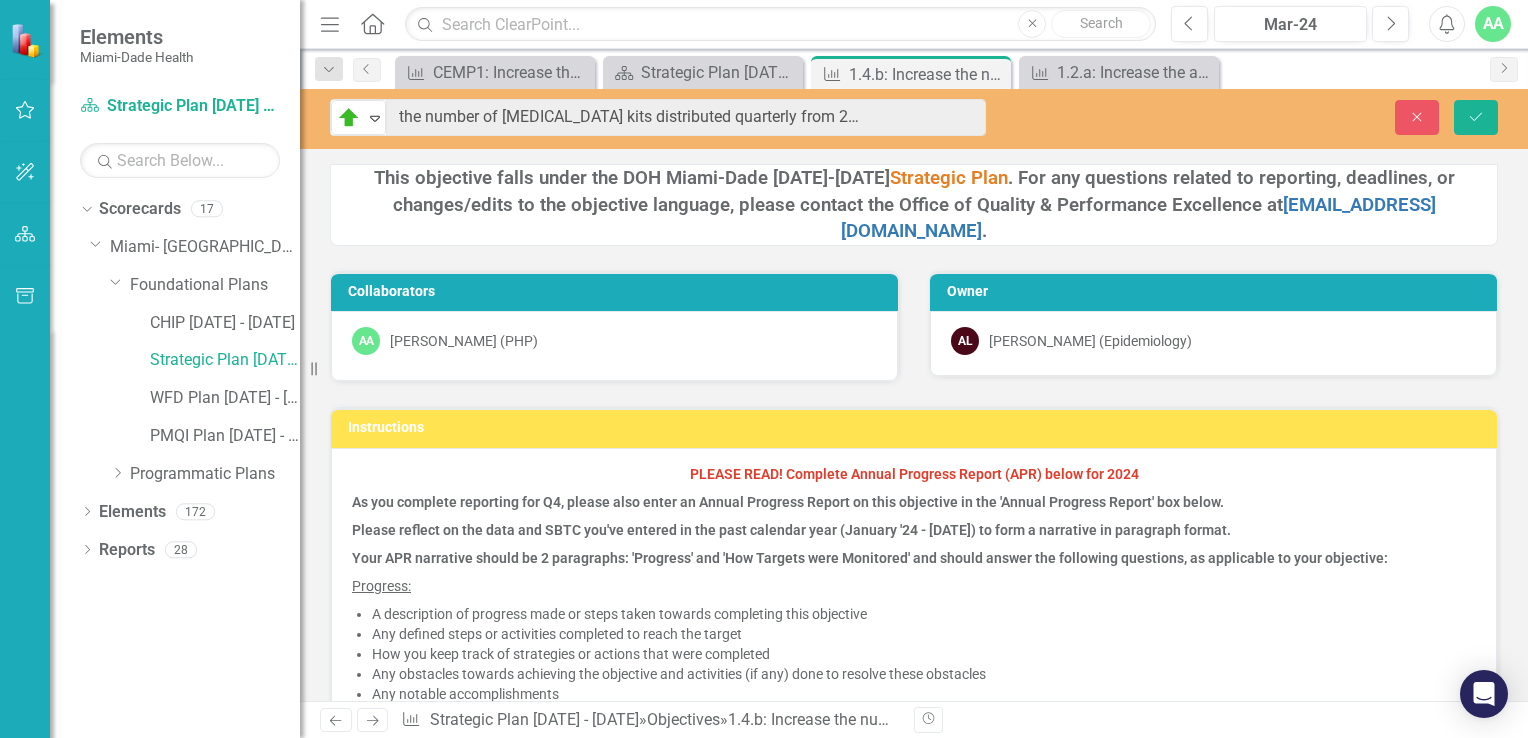 scroll, scrollTop: 0, scrollLeft: 157, axis: horizontal 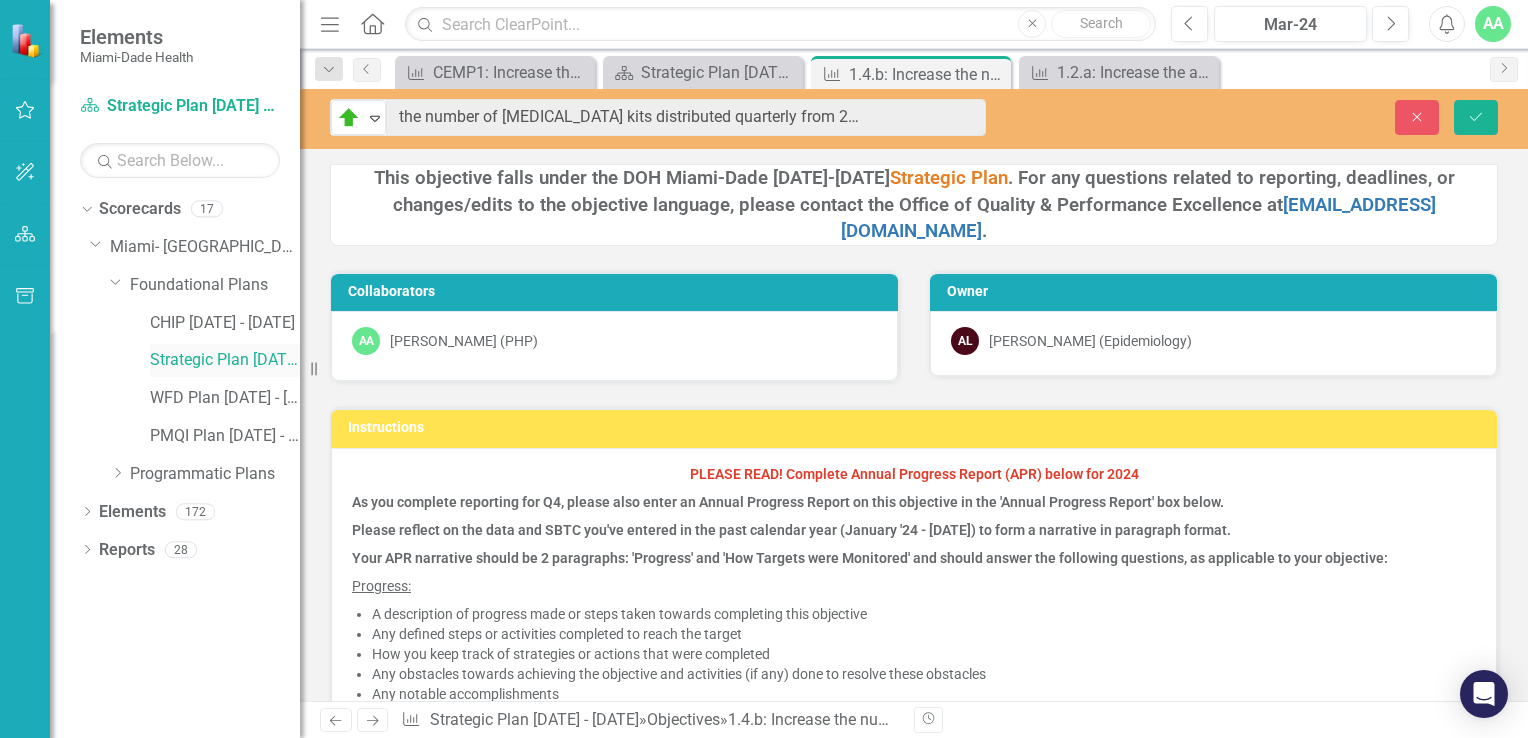 click on "Strategic Plan [DATE] - [DATE]" at bounding box center [225, 360] 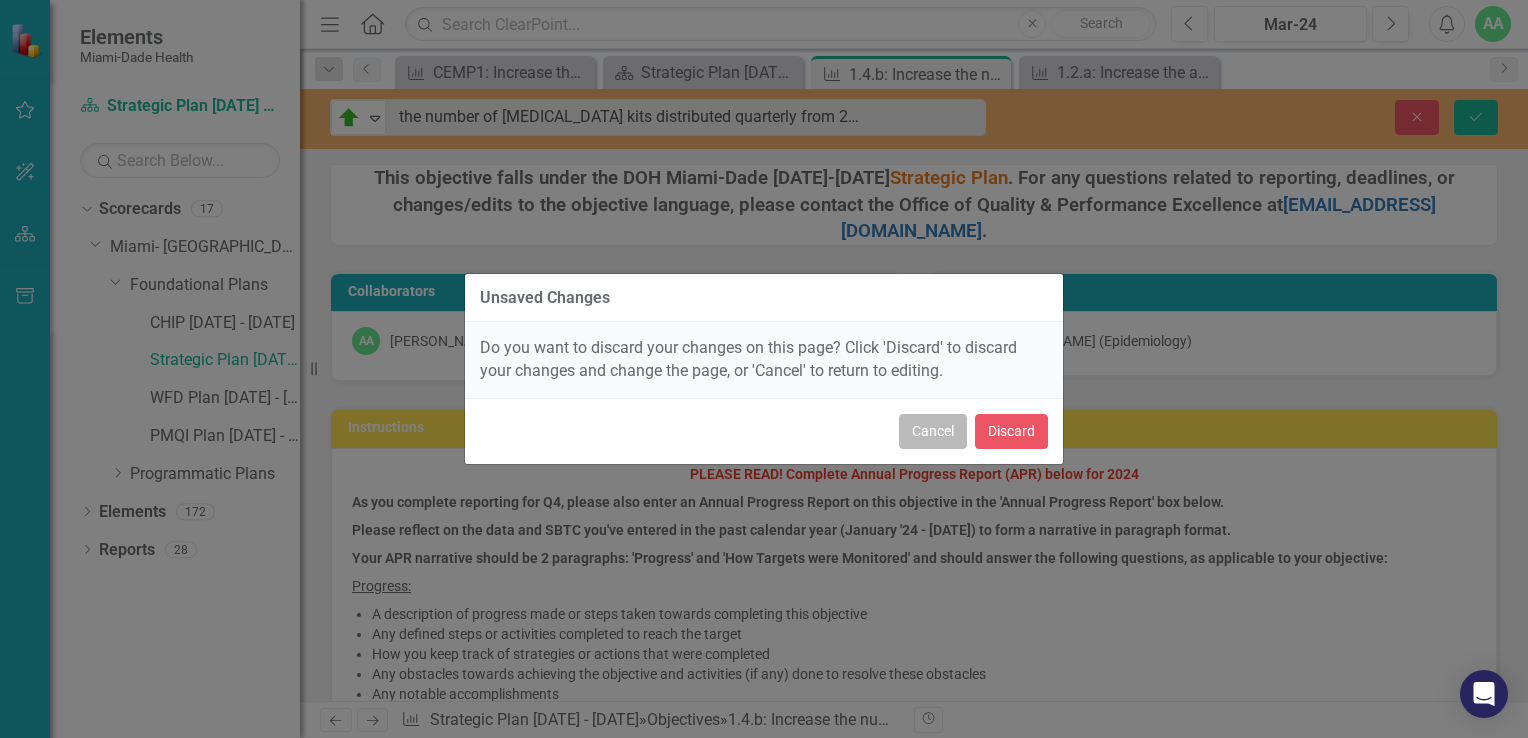 click on "Cancel" at bounding box center [933, 431] 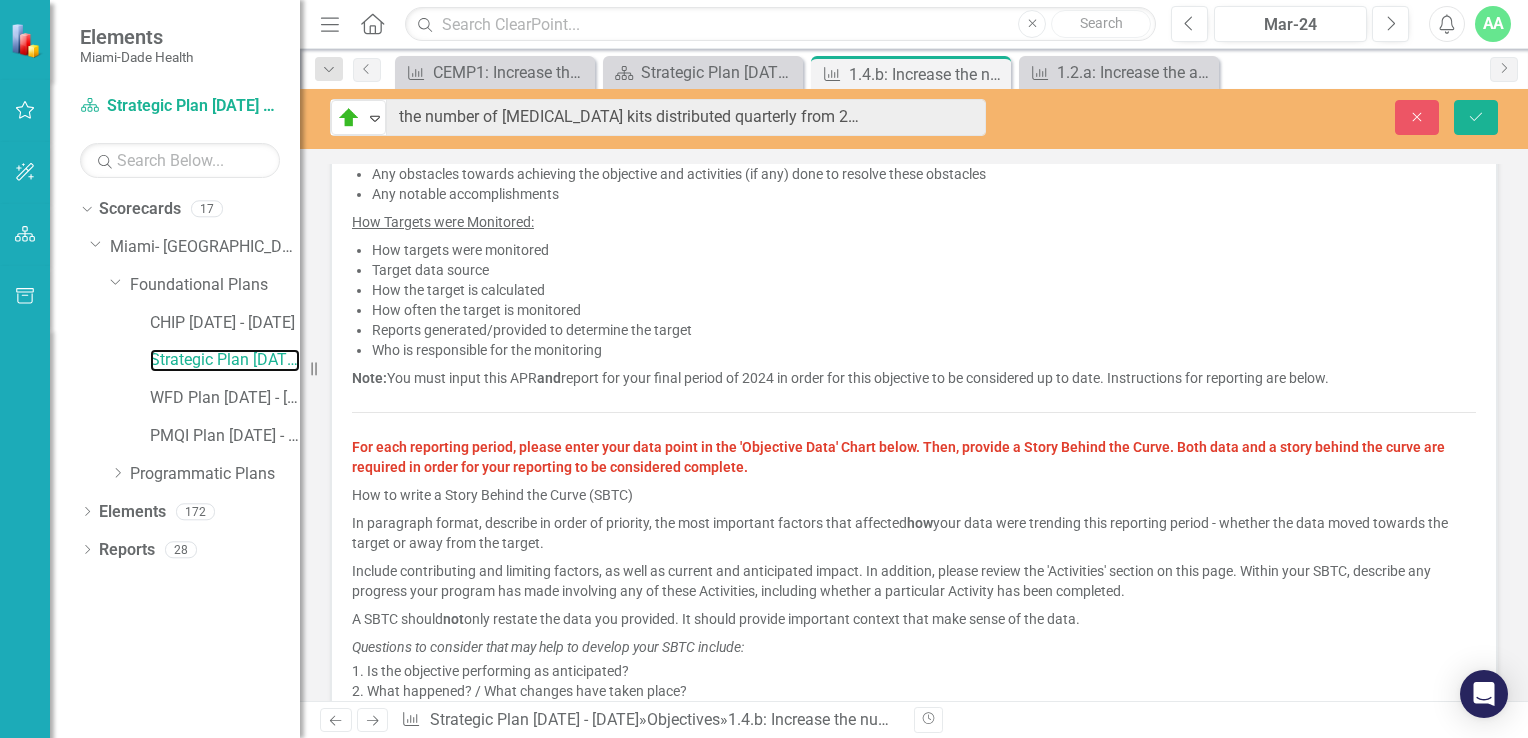 scroll, scrollTop: 0, scrollLeft: 0, axis: both 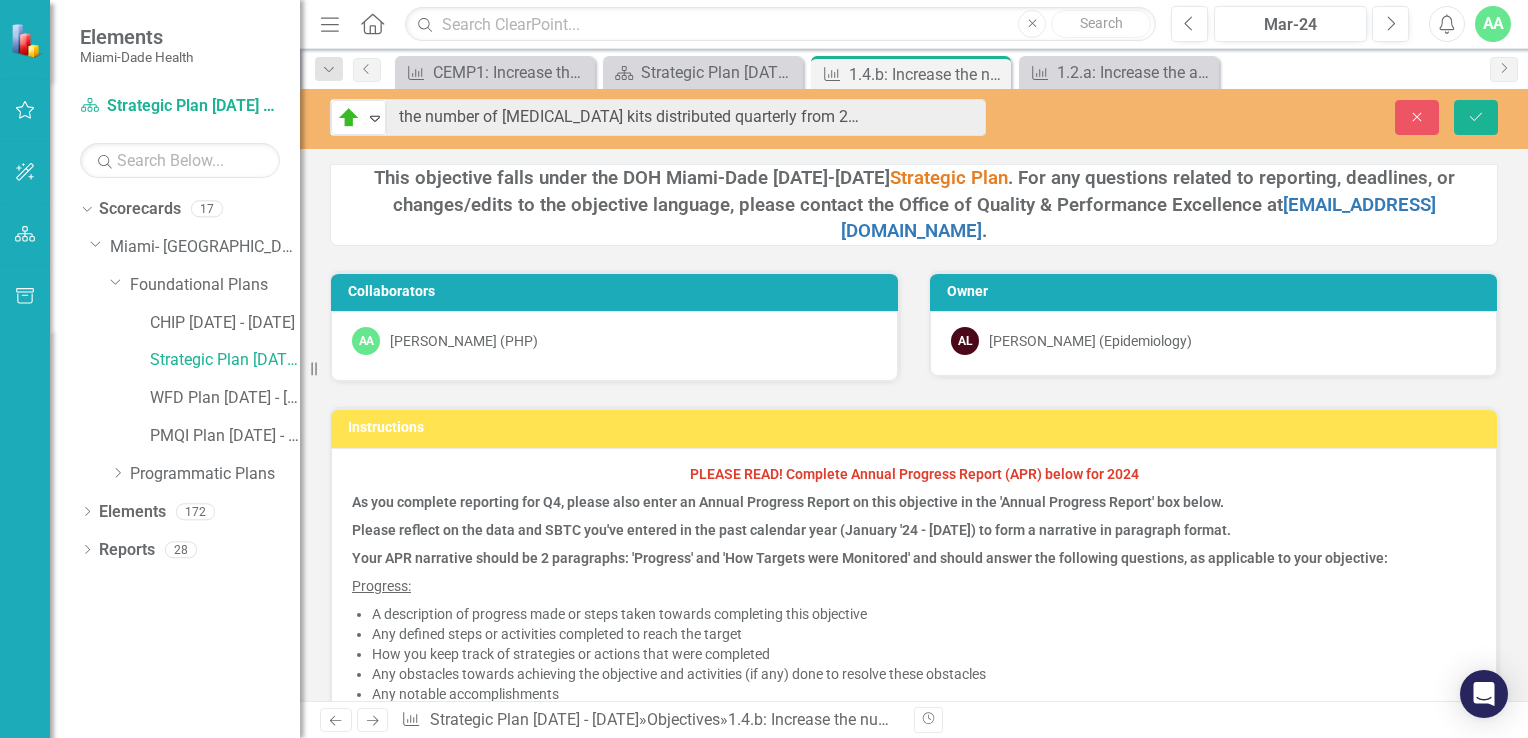 click on "On Track Expand 1.4.b: Increase the number of [MEDICAL_DATA] kits distributed quarterly from 22 to 50 by [DATE]. Close Save" at bounding box center [914, 119] 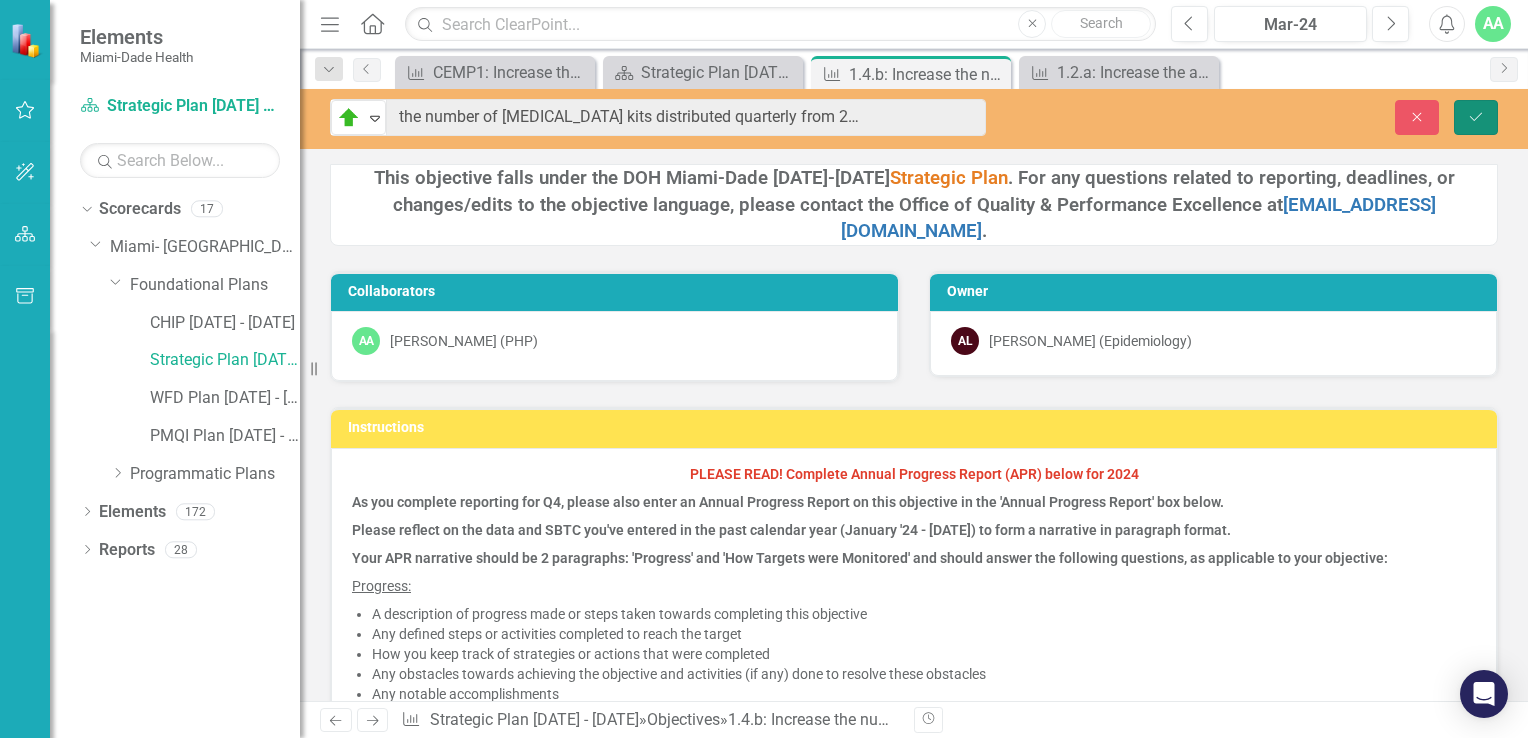 drag, startPoint x: 1478, startPoint y: 116, endPoint x: 584, endPoint y: 404, distance: 939.2444 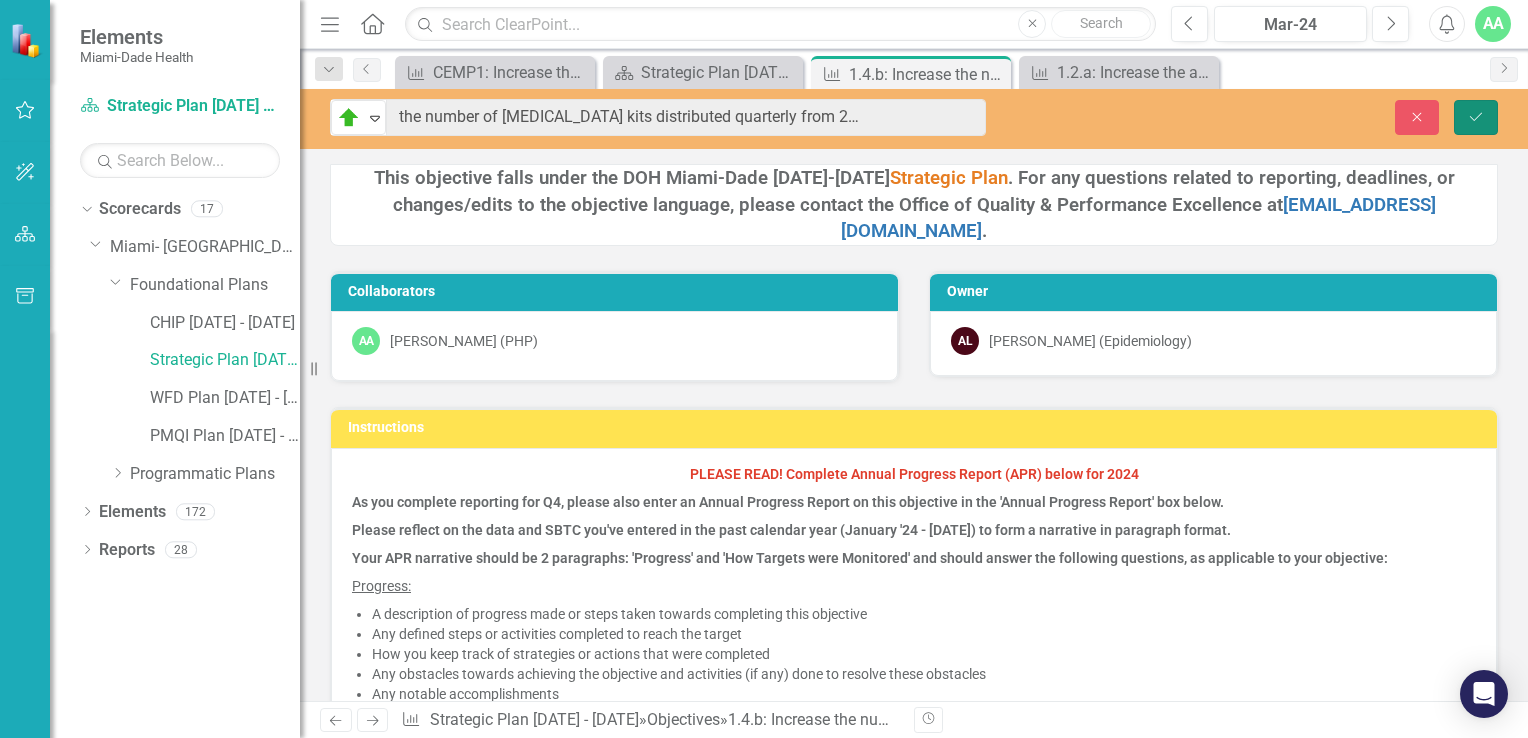 click 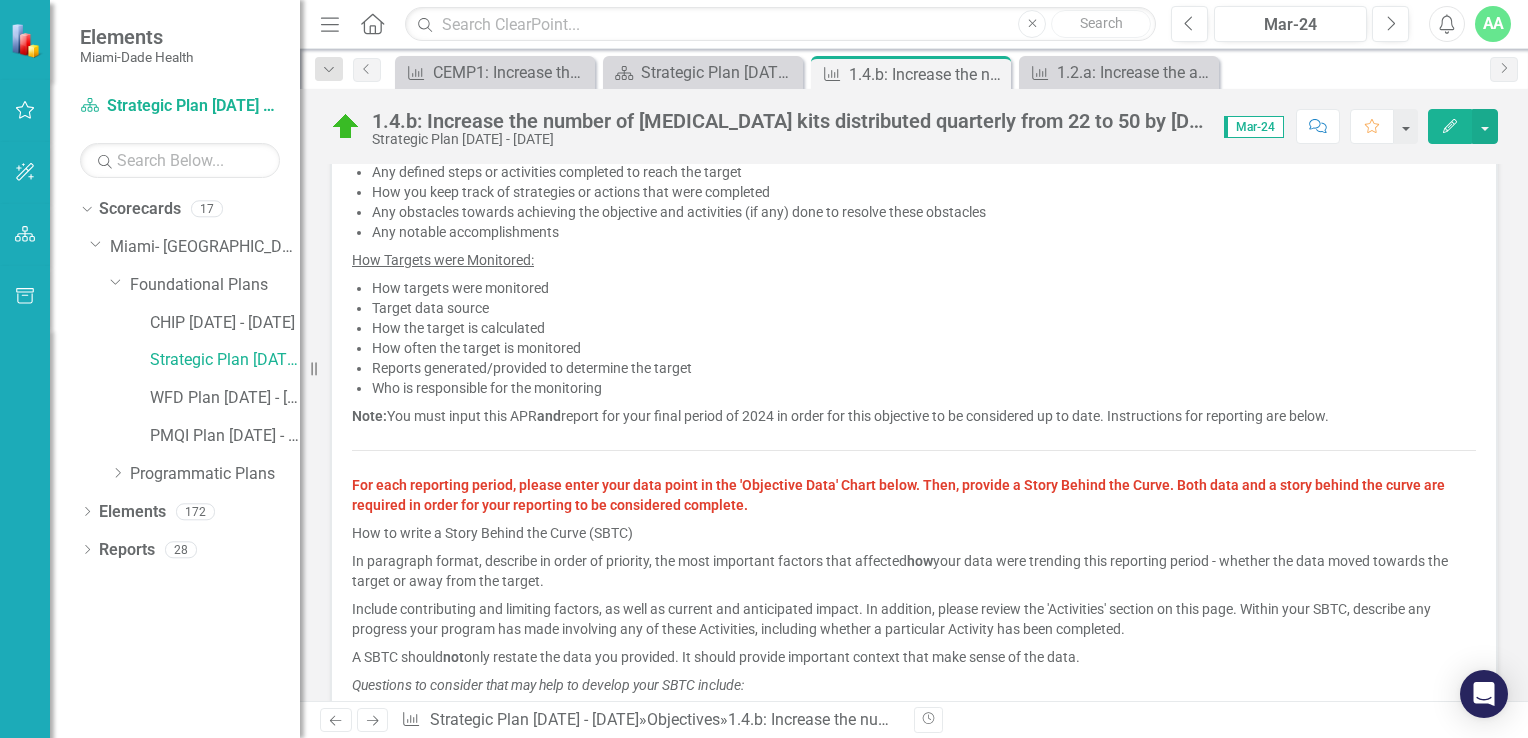 scroll, scrollTop: 500, scrollLeft: 0, axis: vertical 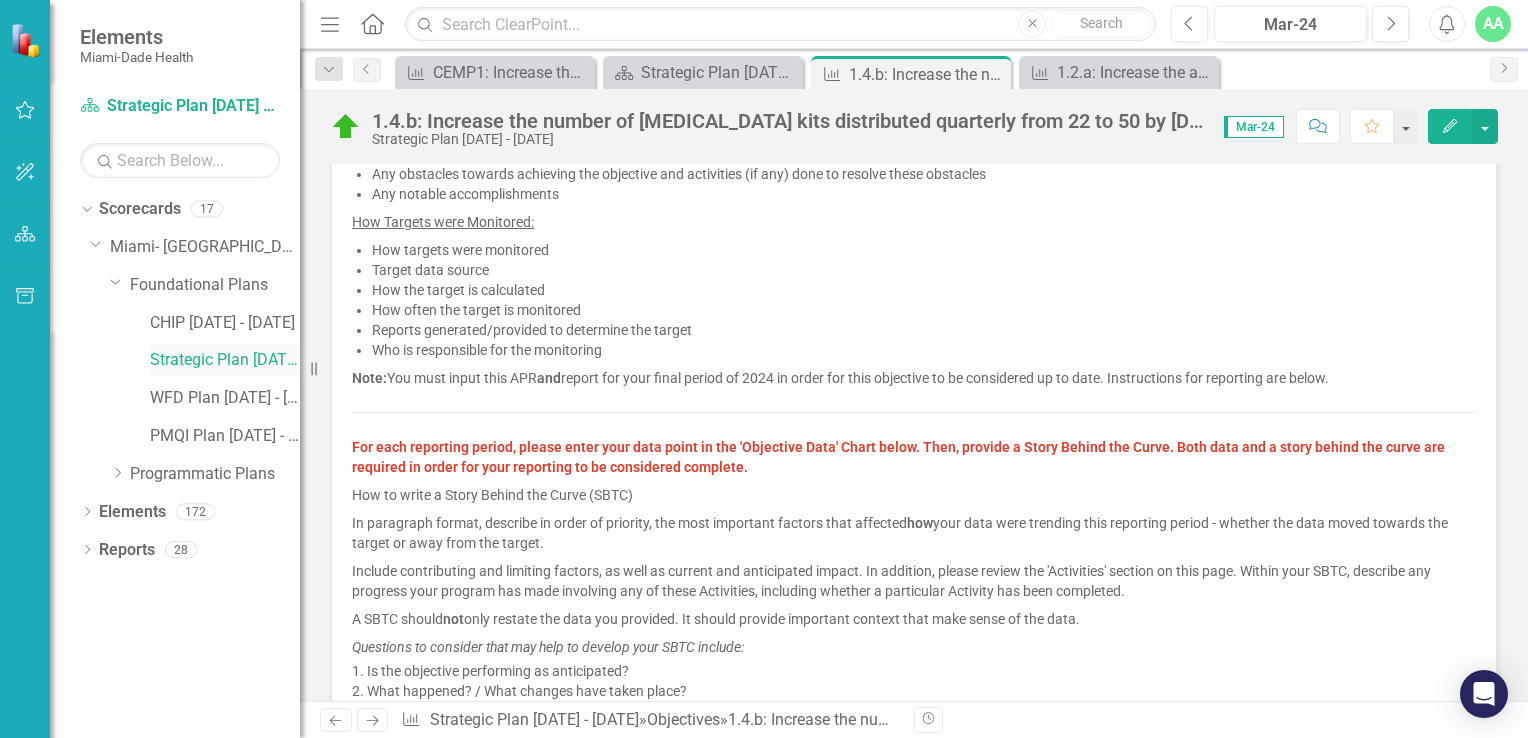click on "Strategic Plan [DATE] - [DATE]" at bounding box center (225, 360) 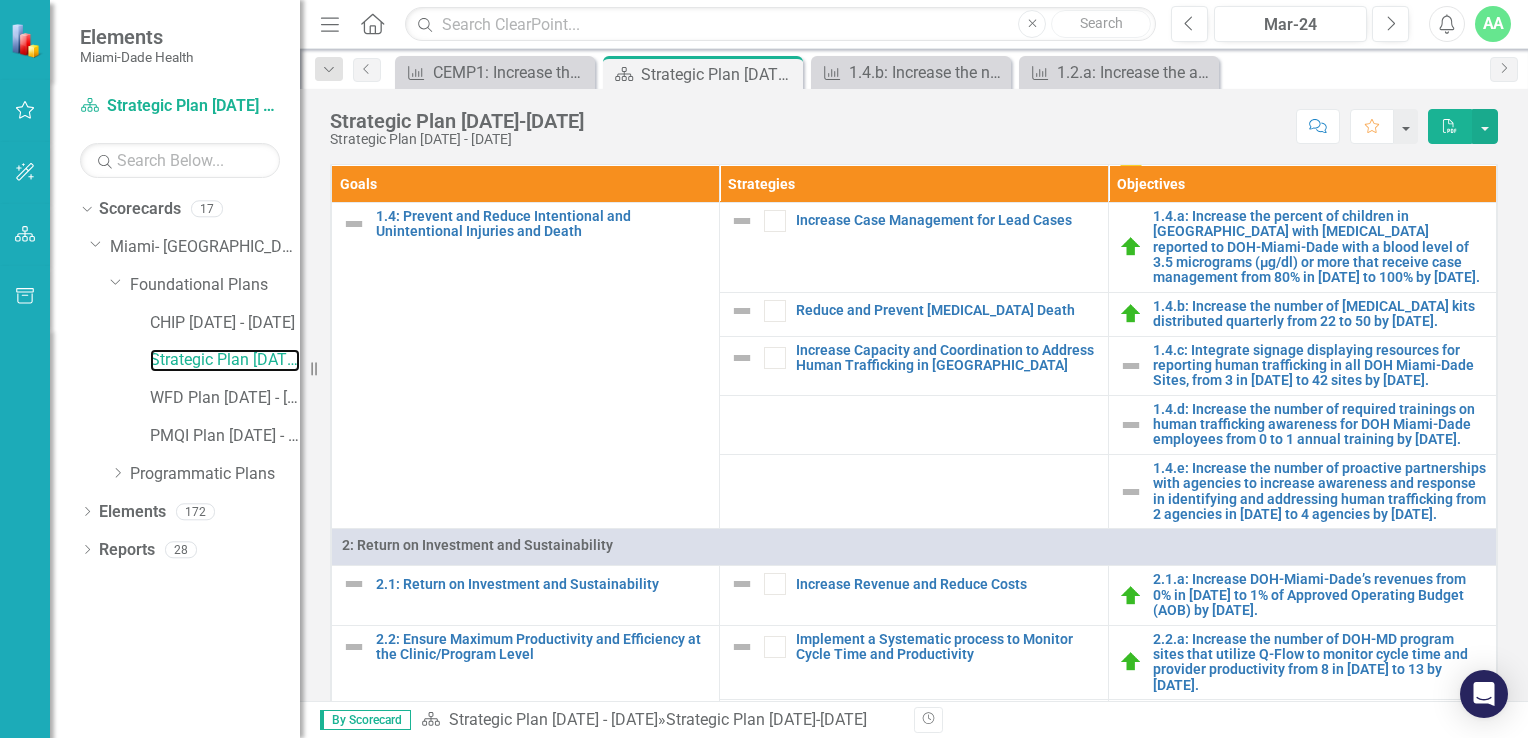 scroll, scrollTop: 700, scrollLeft: 0, axis: vertical 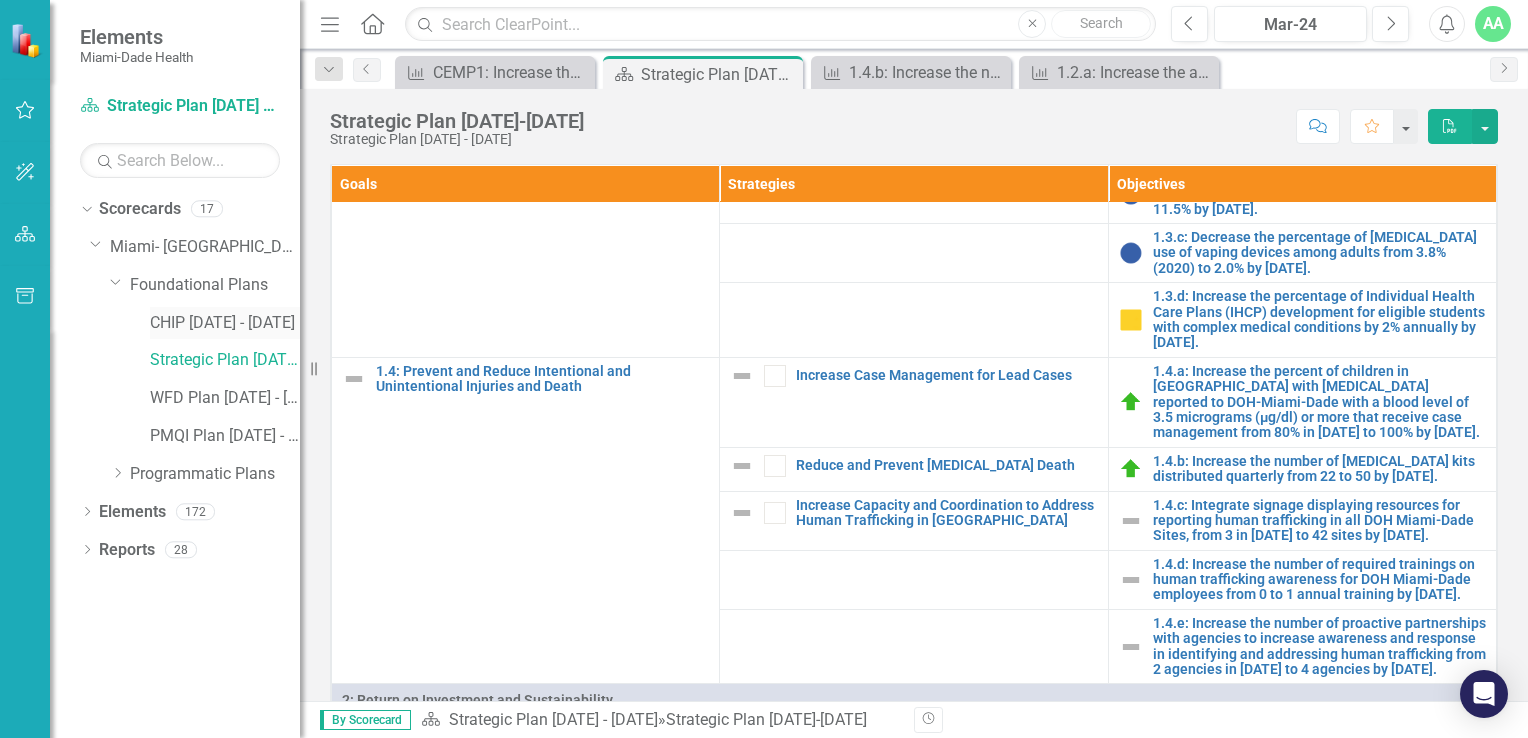 click on "CHIP [DATE] - [DATE]" at bounding box center (225, 323) 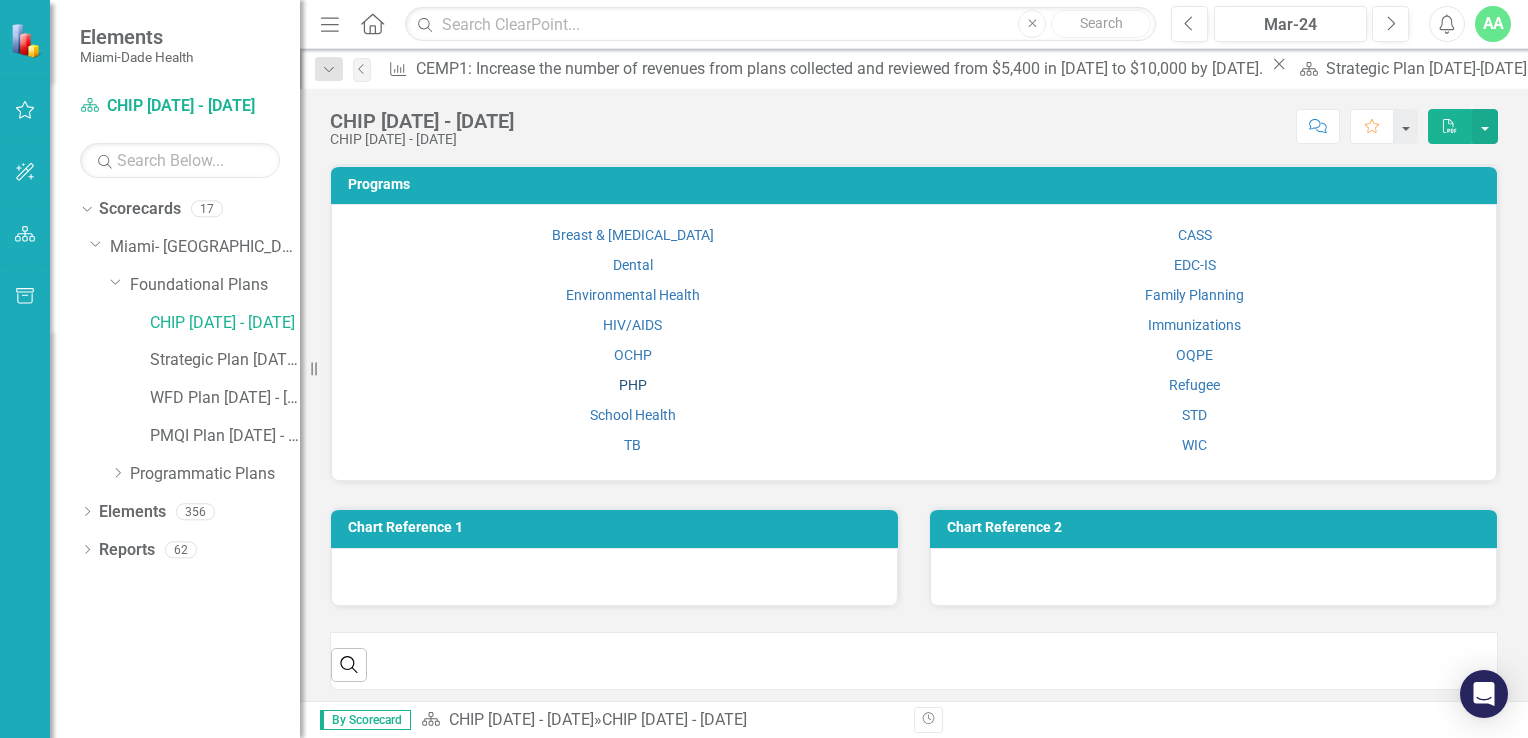 click on "PHP" at bounding box center (633, 385) 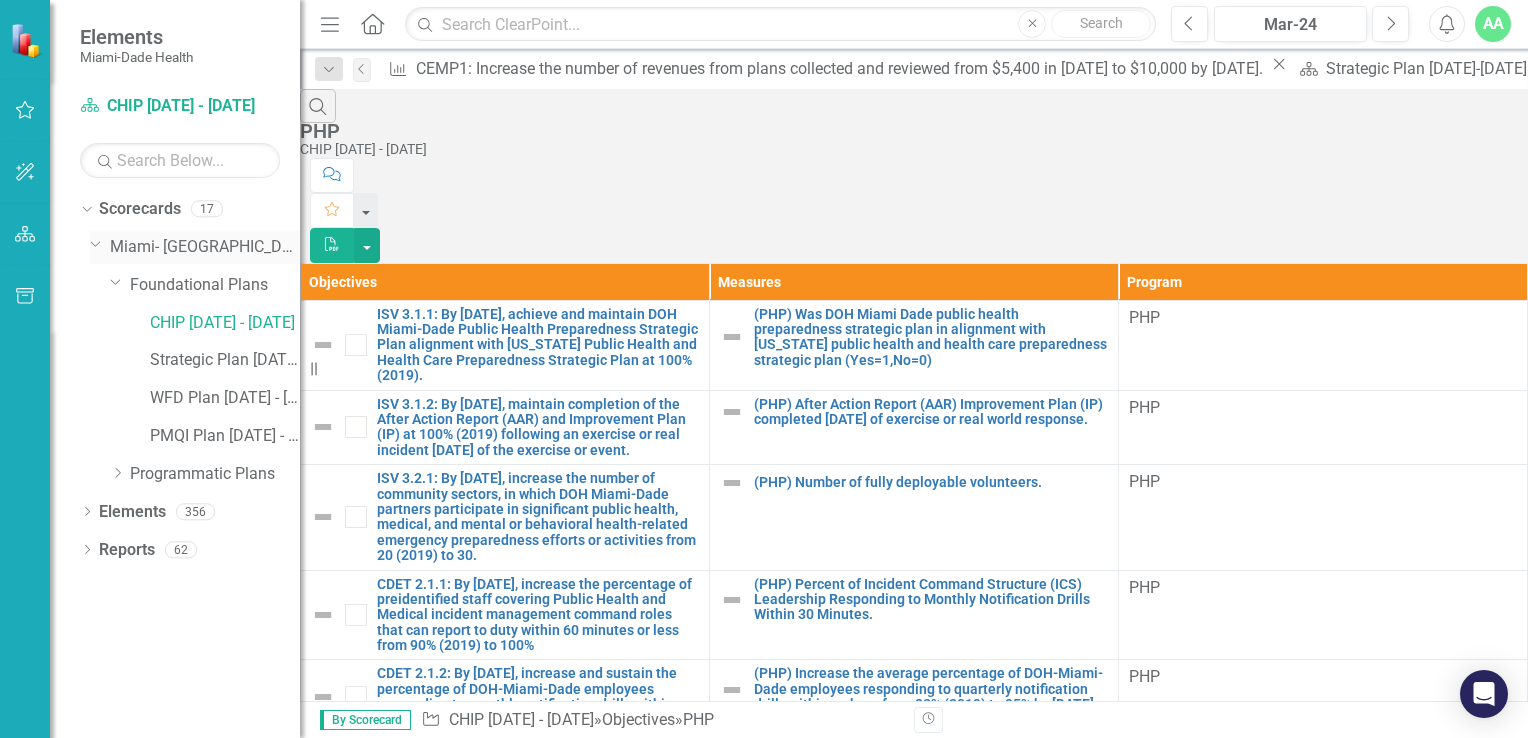click on "Dropdown" 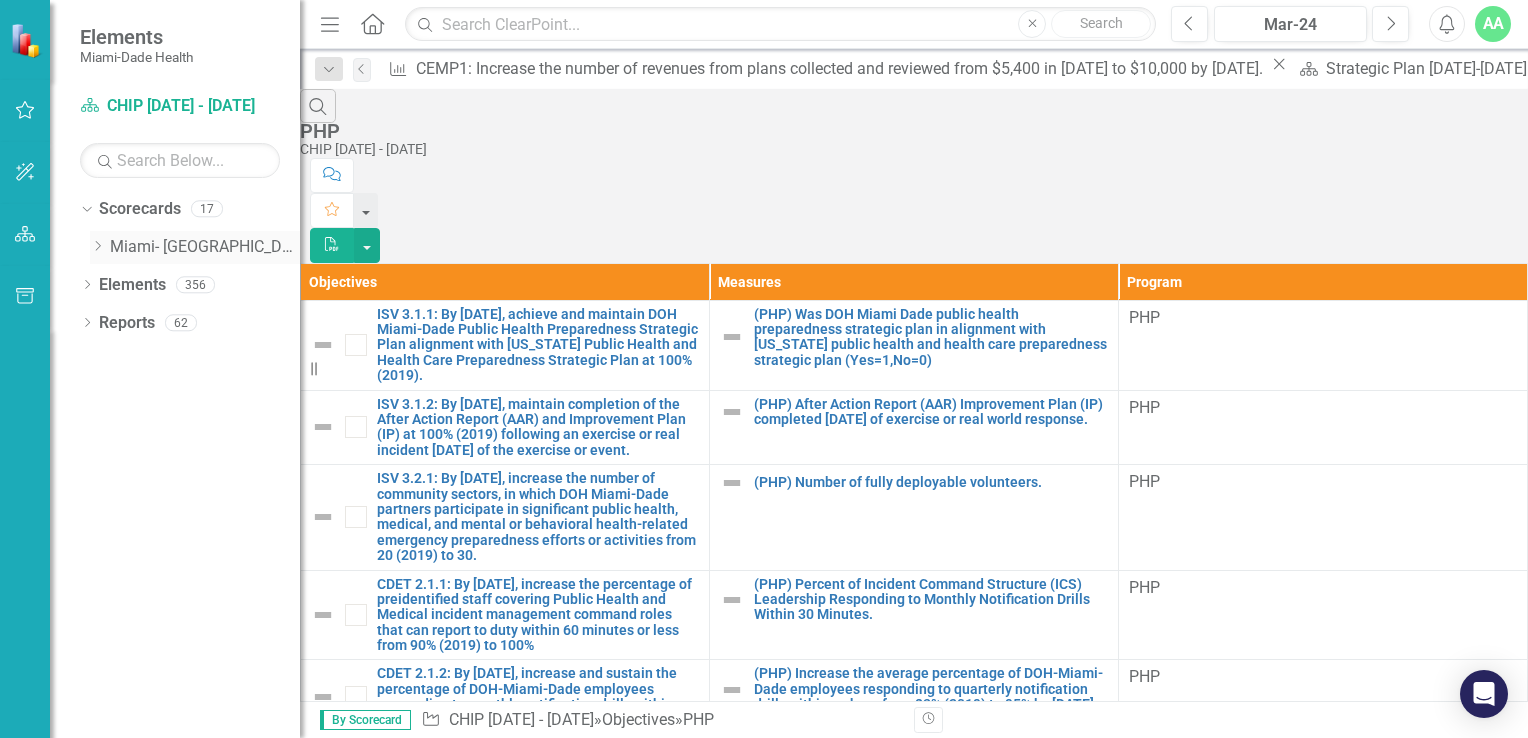 click on "Dropdown" 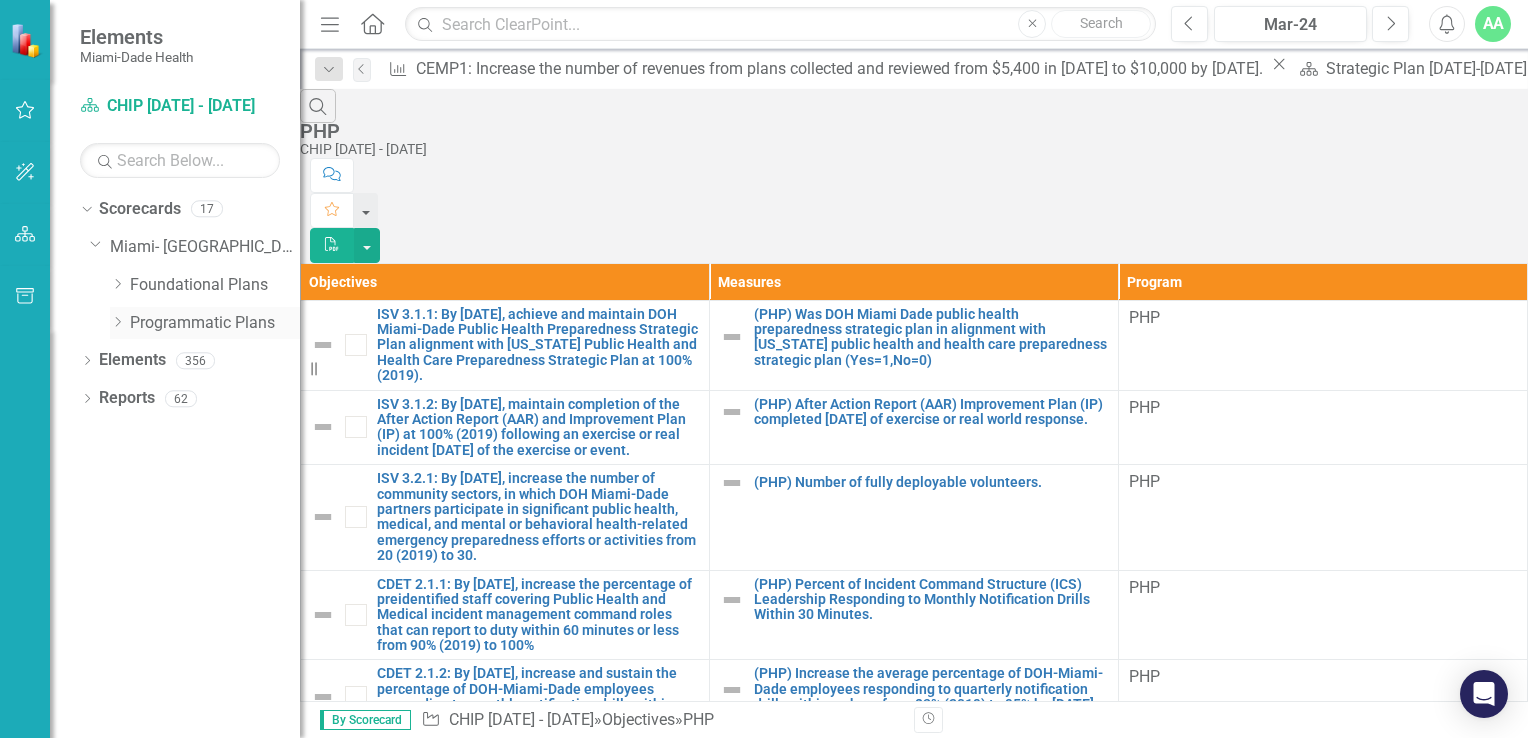 click on "Dropdown" 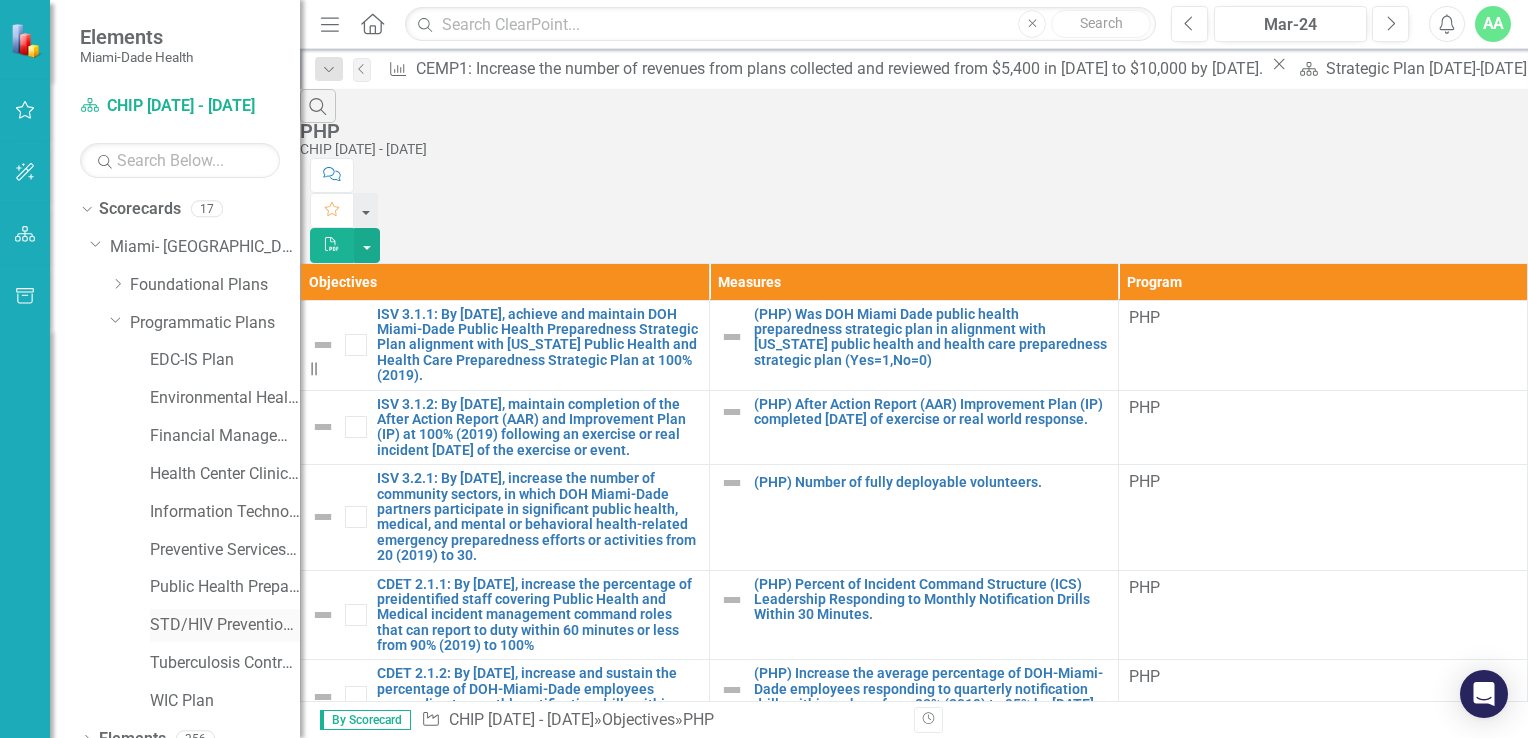 scroll, scrollTop: 60, scrollLeft: 0, axis: vertical 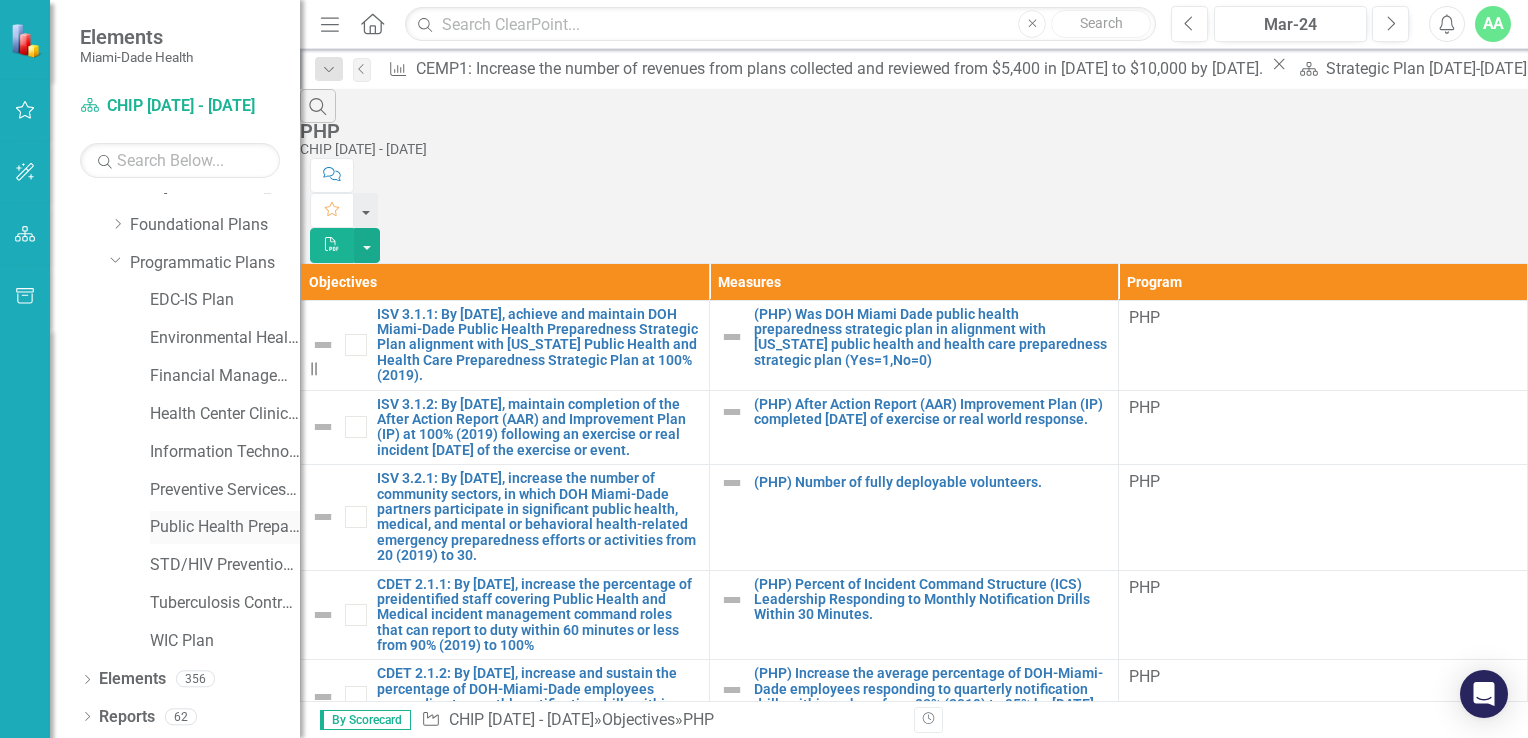 click on "Public Health Preparedness Plan" at bounding box center [225, 527] 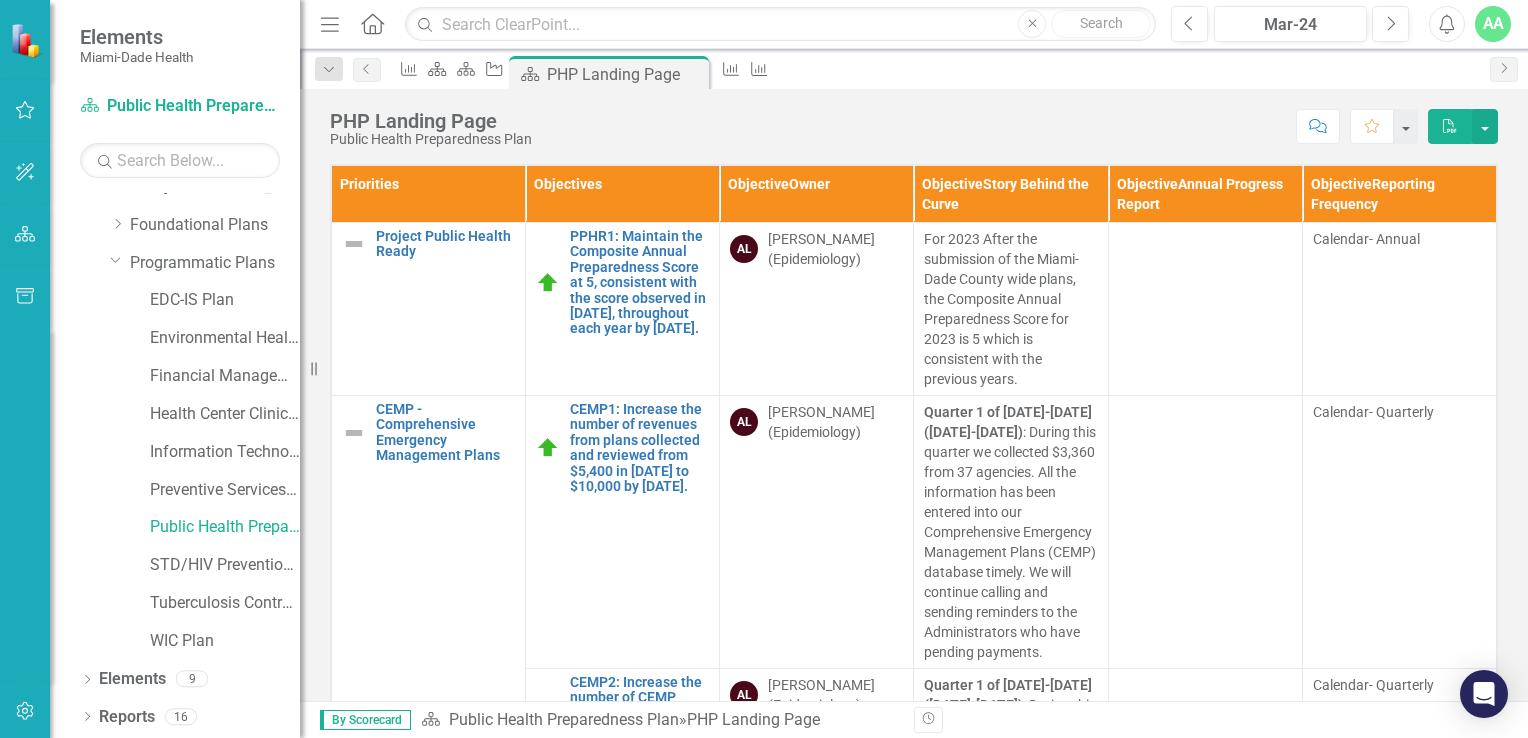 drag, startPoint x: 747, startPoint y: 195, endPoint x: 740, endPoint y: 222, distance: 27.89265 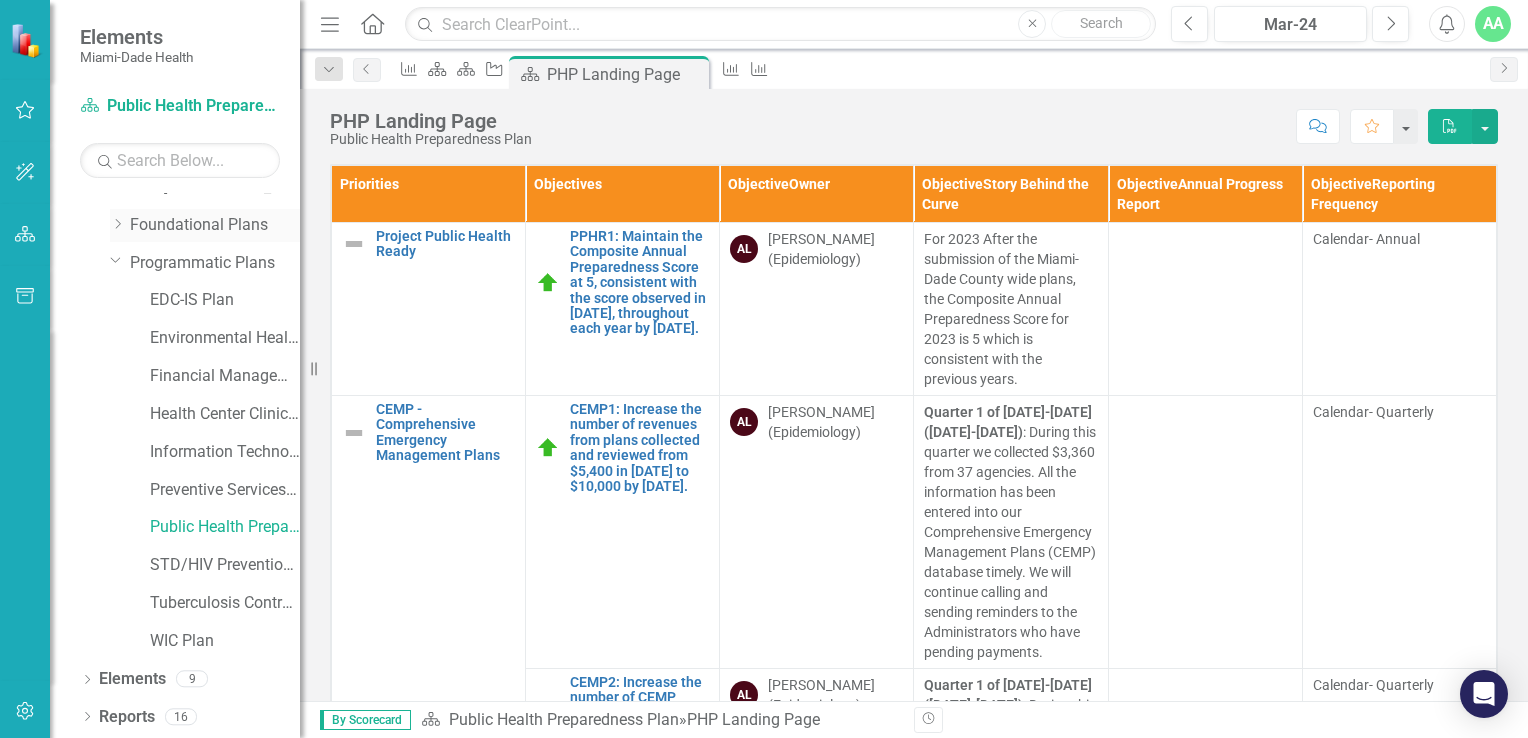 click on "Dropdown" 